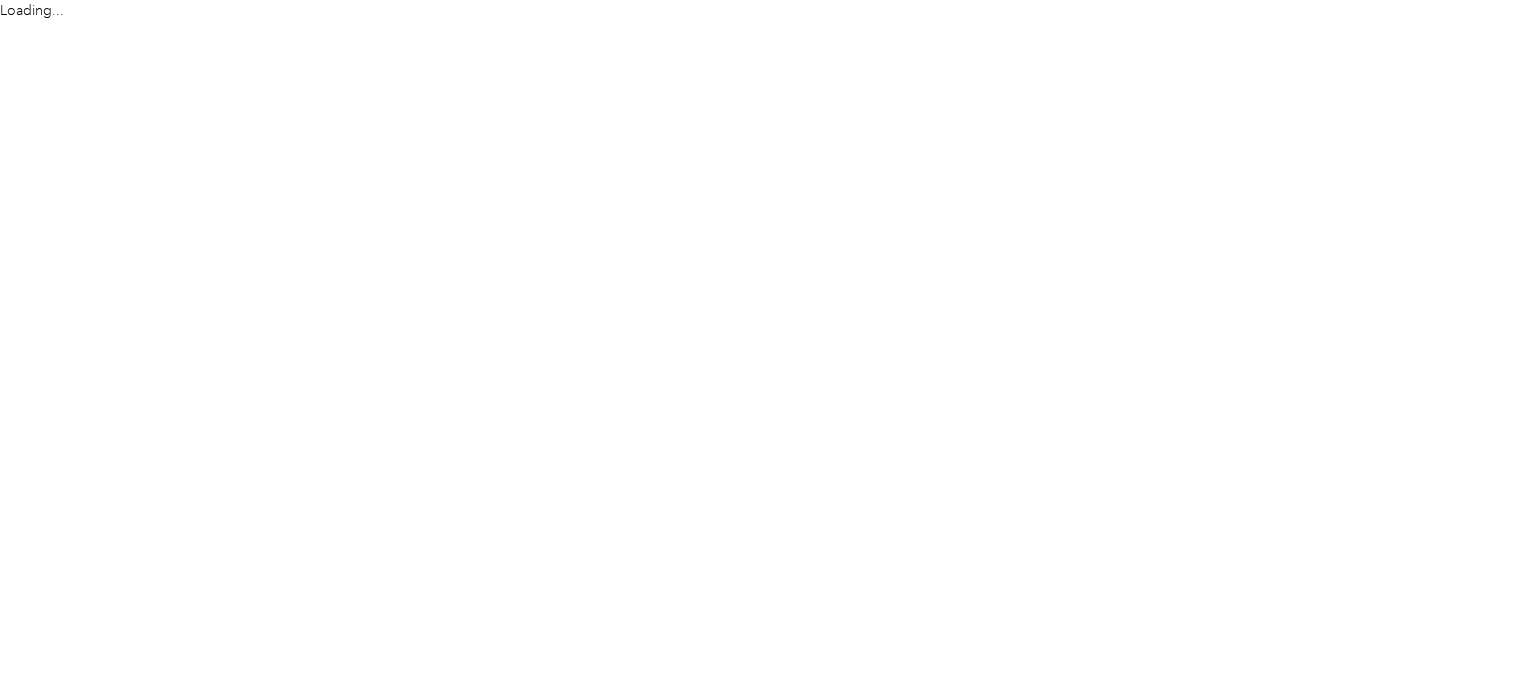 scroll, scrollTop: 0, scrollLeft: 0, axis: both 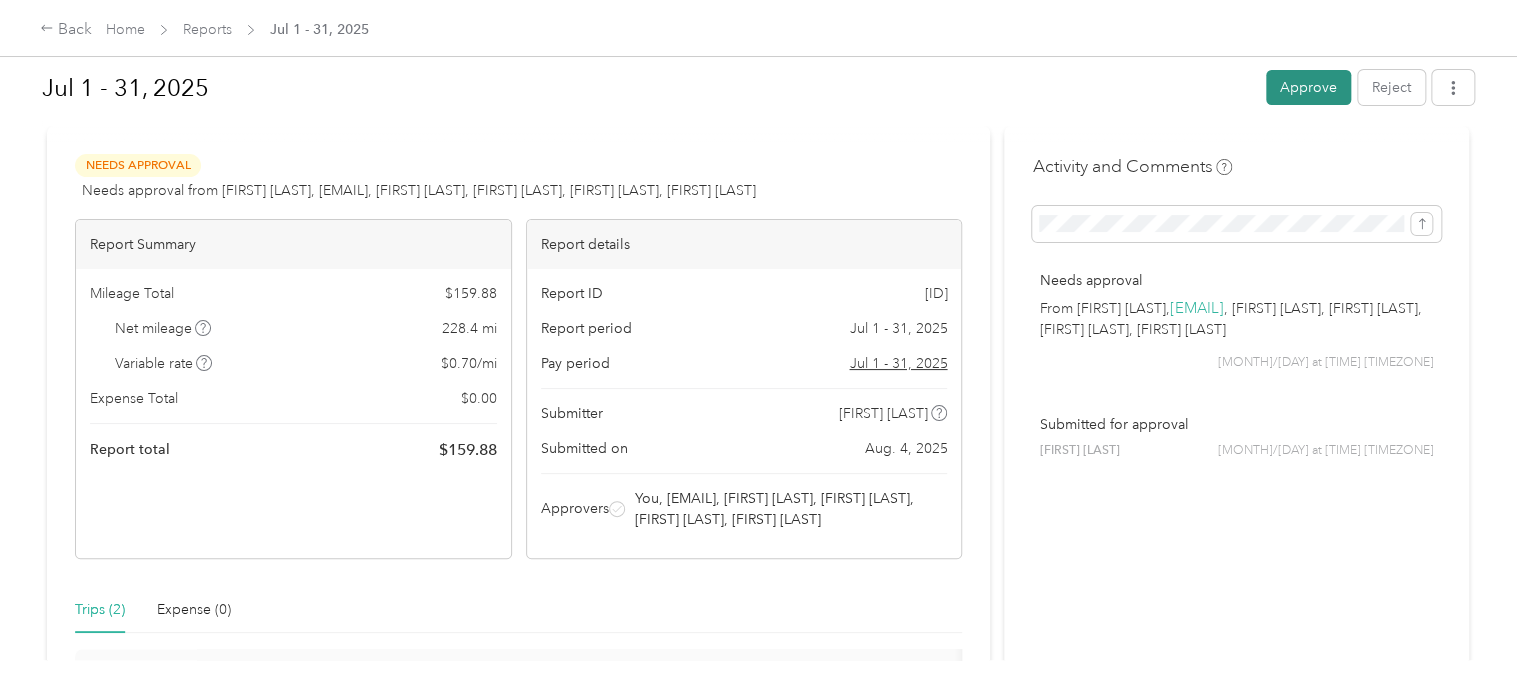 click on "Approve" at bounding box center (1308, 87) 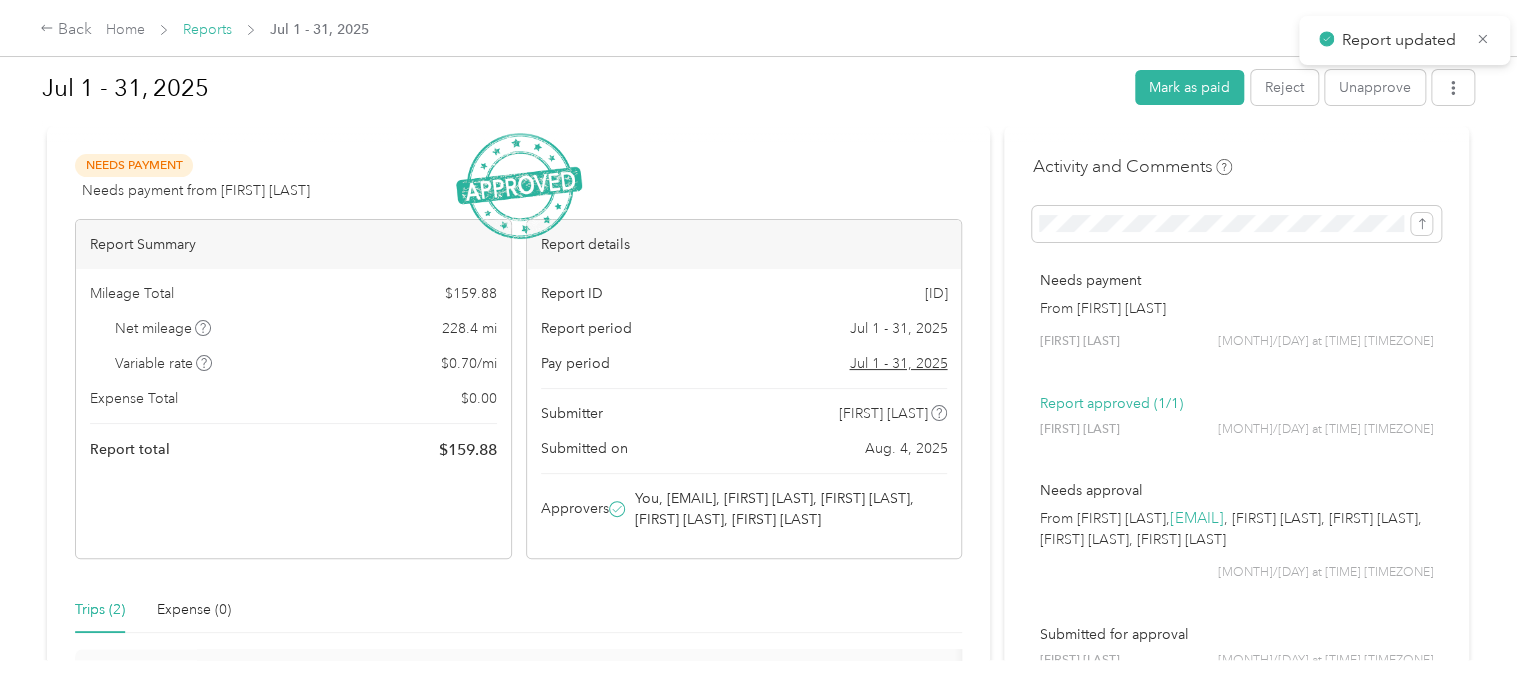 click on "Reports" at bounding box center [207, 29] 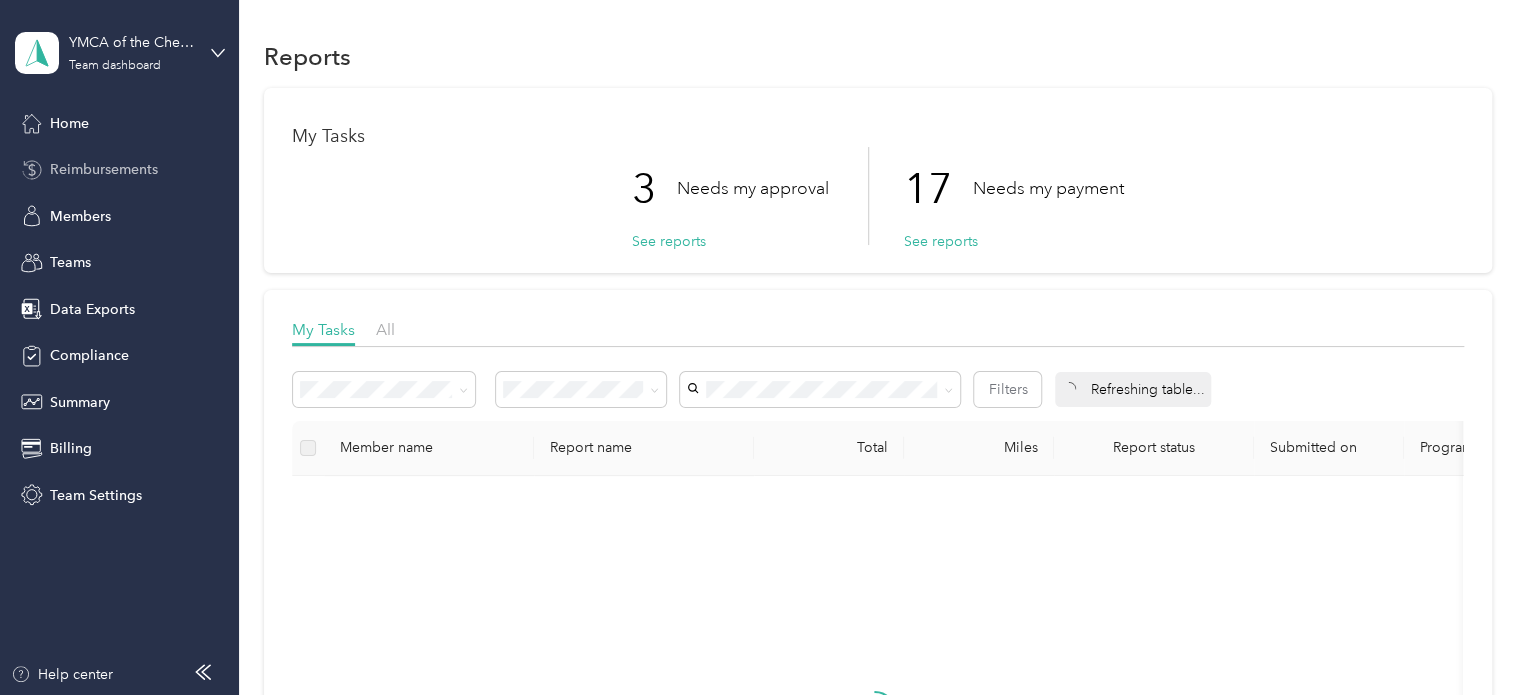 click on "Reimbursements" at bounding box center (120, 170) 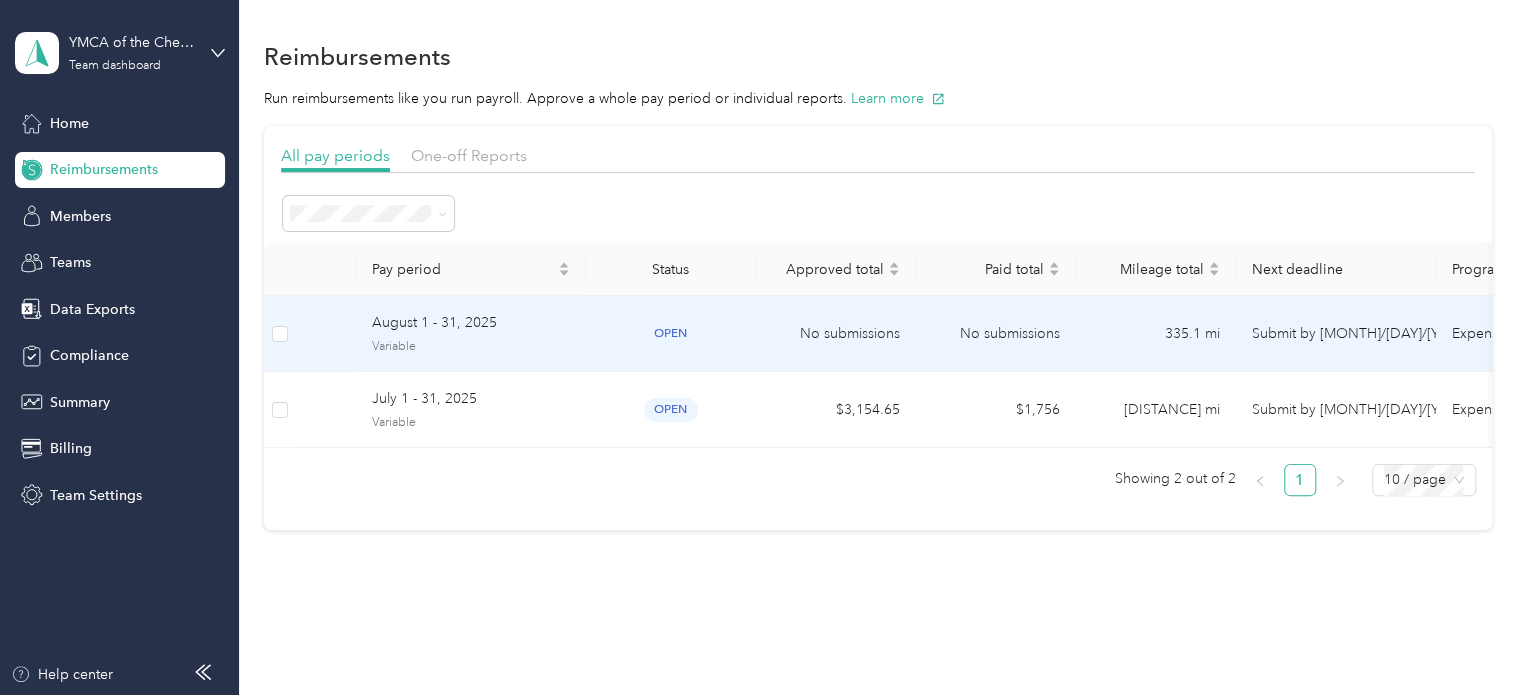 click on "No submissions" at bounding box center [996, 334] 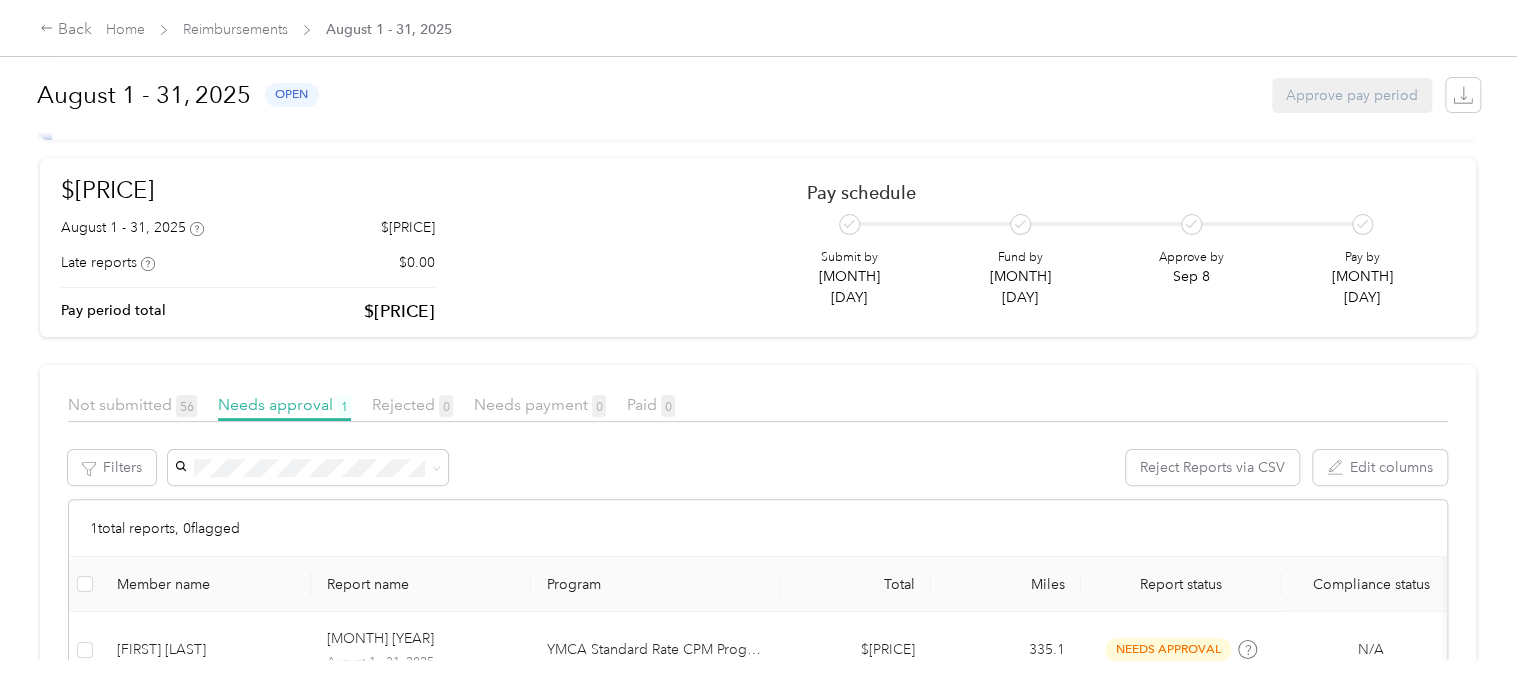 scroll, scrollTop: 200, scrollLeft: 0, axis: vertical 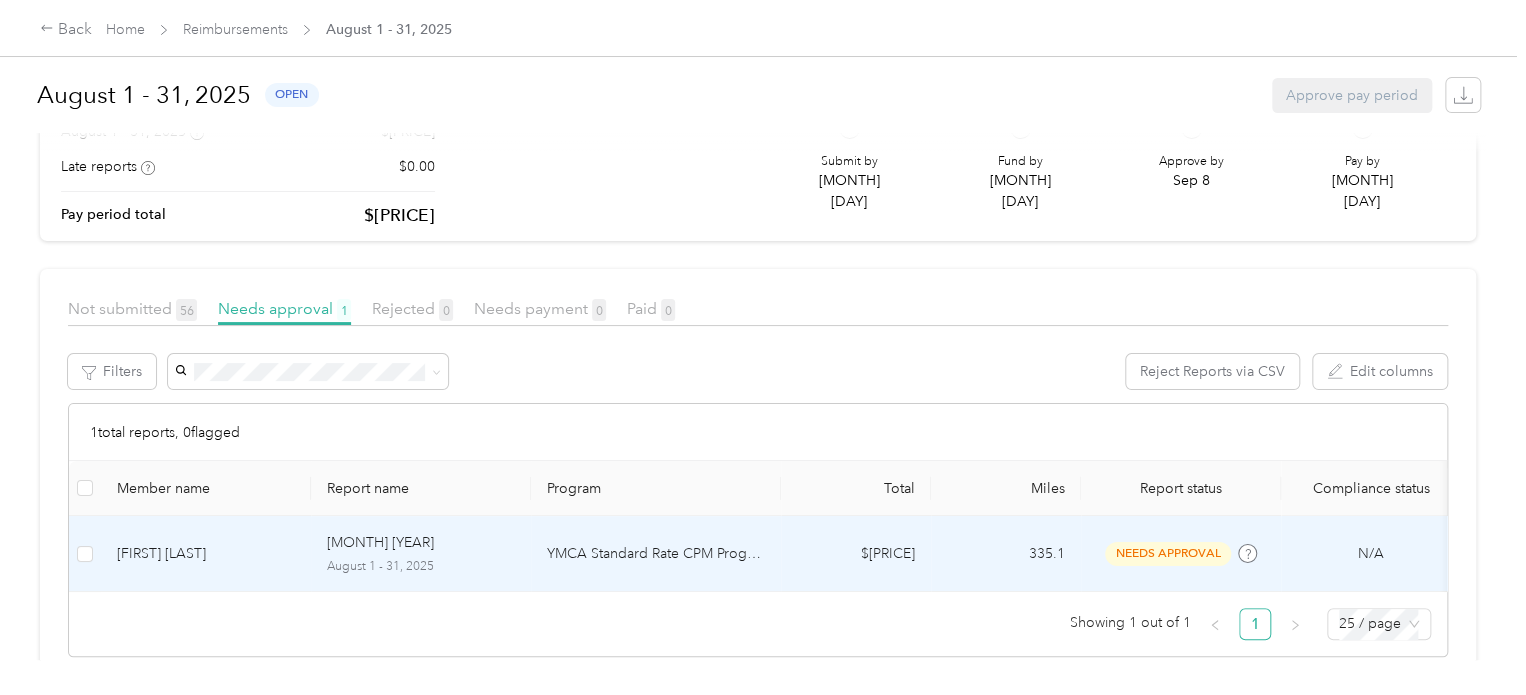 click on "August 1 - 31, 2025" at bounding box center [421, 567] 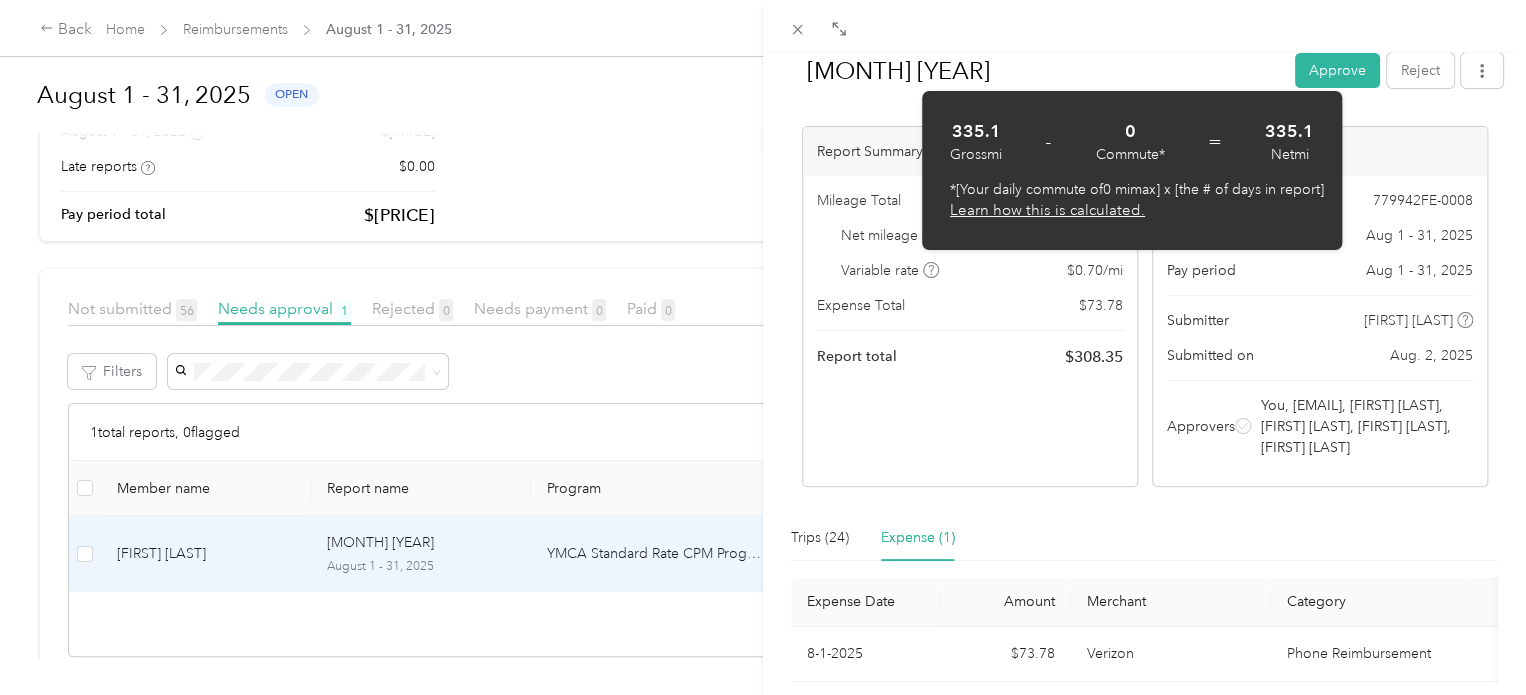 scroll, scrollTop: 255, scrollLeft: 0, axis: vertical 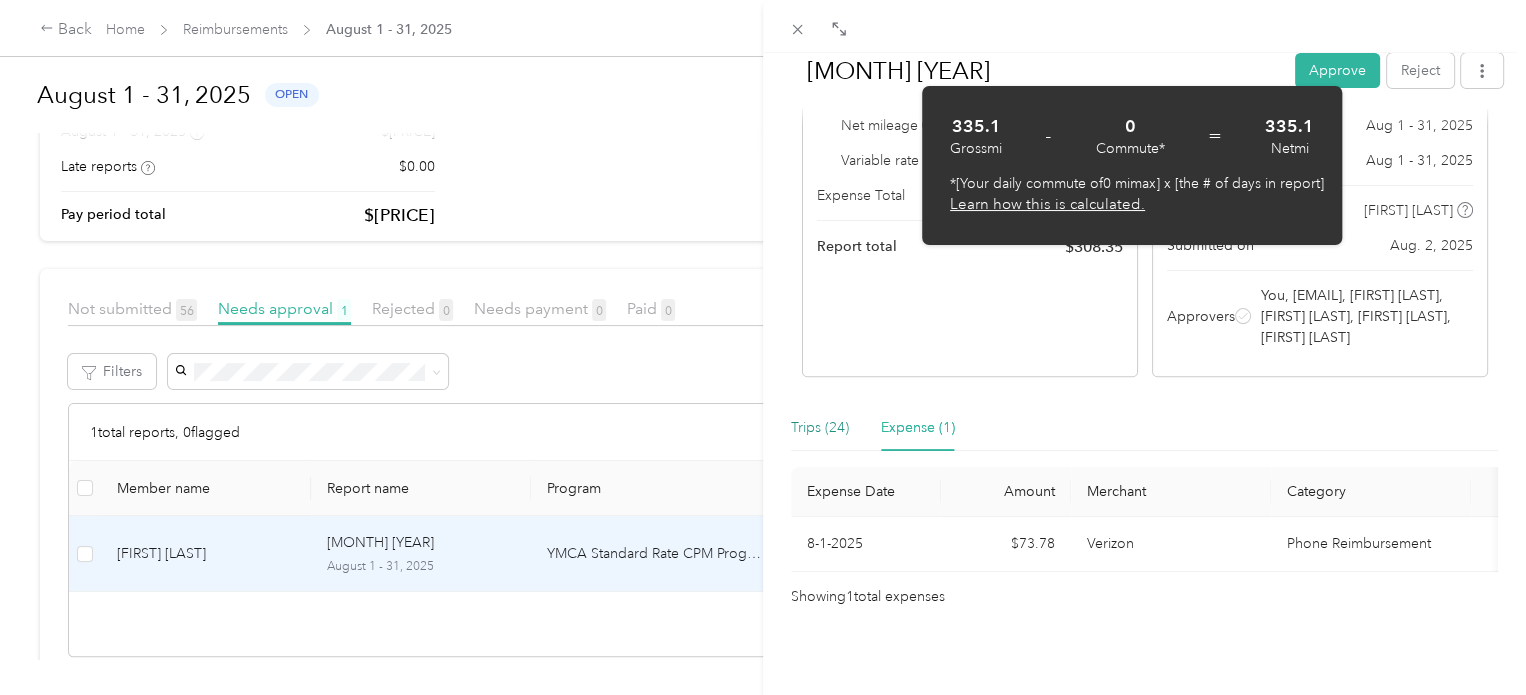 click on "Trips (24)" at bounding box center [820, 428] 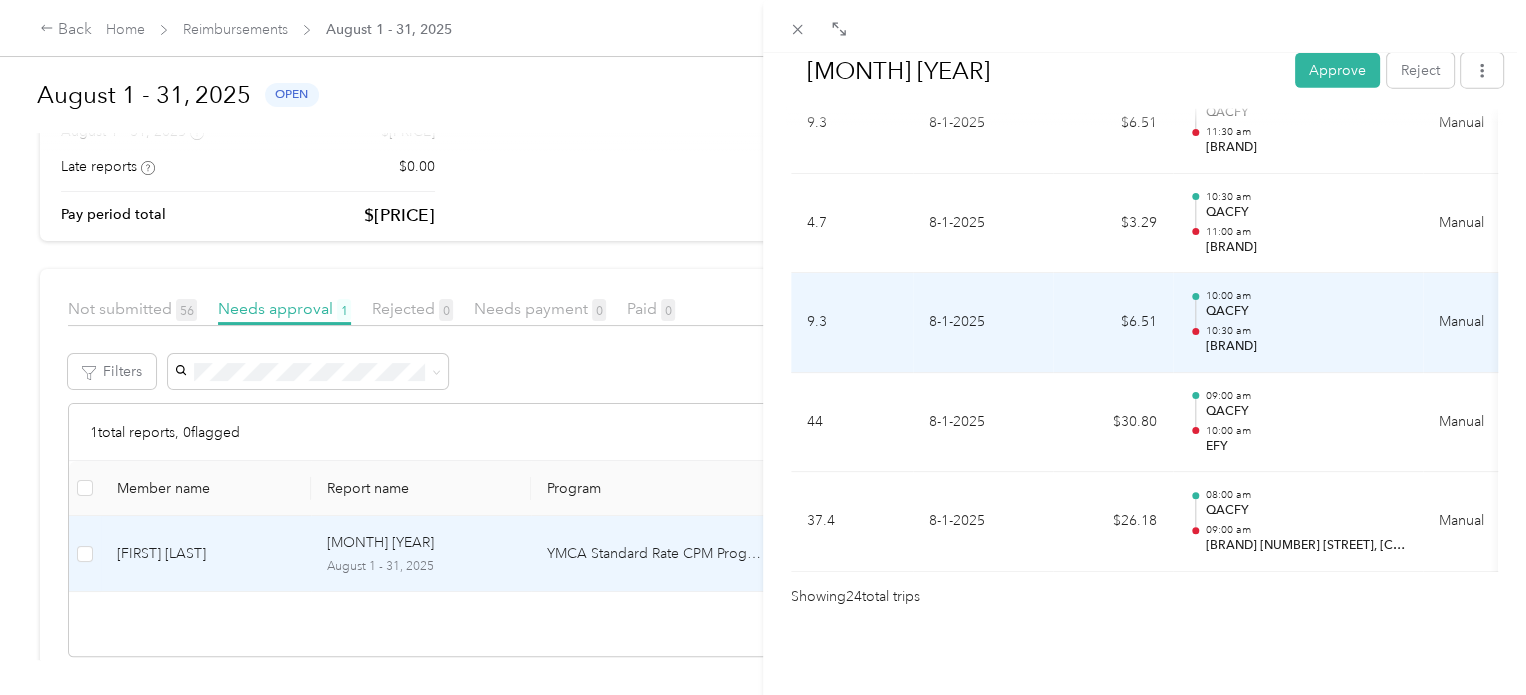 scroll, scrollTop: 2584, scrollLeft: 0, axis: vertical 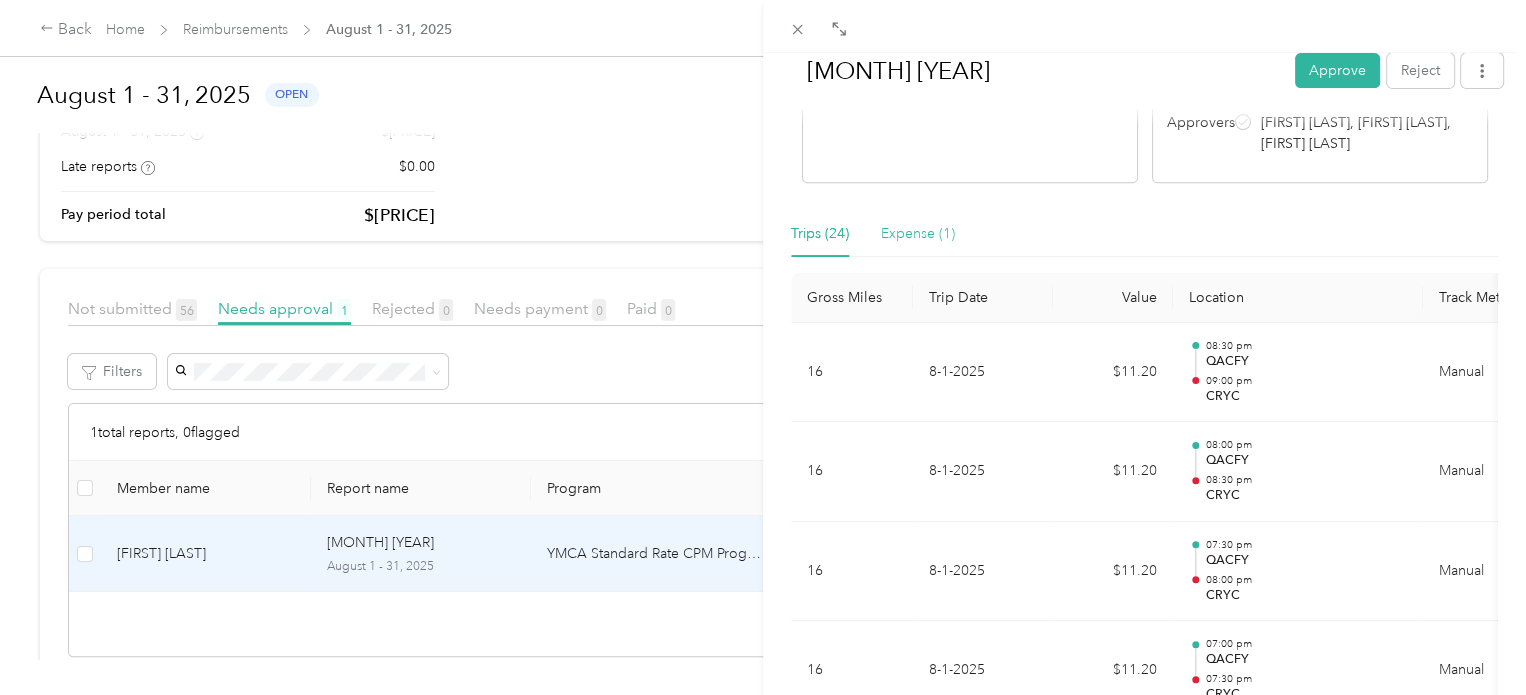 click on "Expense (1)" at bounding box center [918, 234] 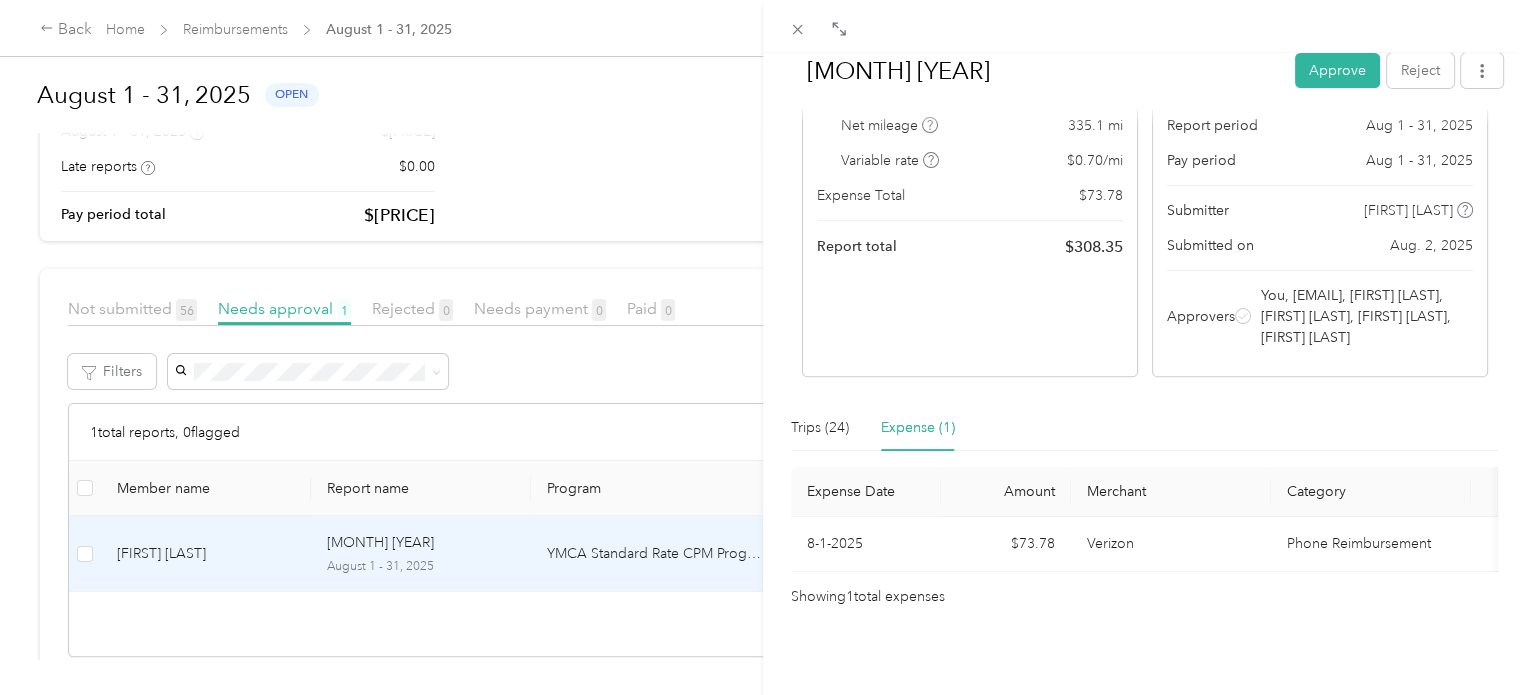 scroll, scrollTop: 255, scrollLeft: 0, axis: vertical 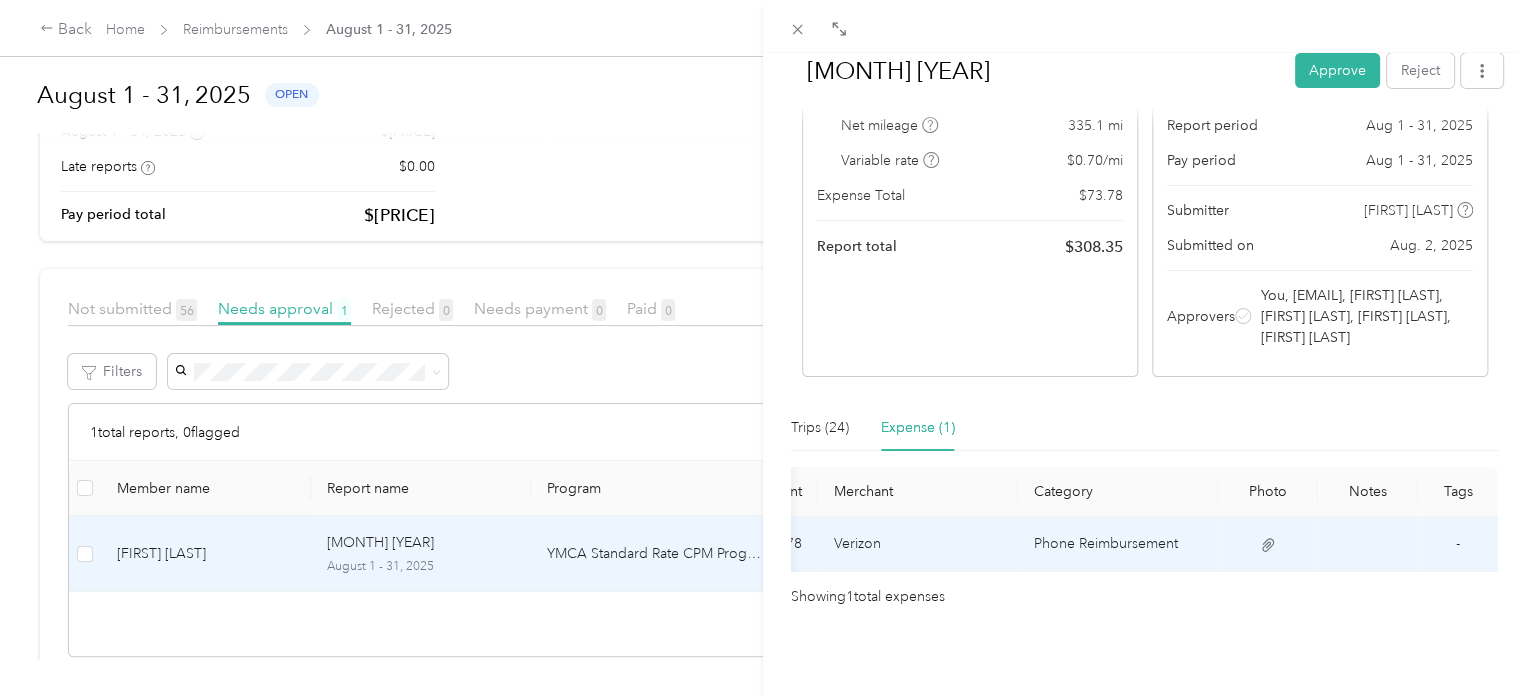 click on "Approve Reject Needs Approval Needs approval from [FIRST] [LAST], [EMAIL], [FIRST] [LAST], [FIRST] [LAST], [FIRST] [LAST], [FIRST] [LAST] View  activity & comments Report Summary Mileage Total $ [PRICE] Net mileage   [DISTANCE]   mi Variable rate   $ [PRICE] / mi Expense Total $ [PRICE] Report total $ [PRICE] Report details Report ID [ID] Report period [MONTH] [DAY] - [DAY], [YEAR] Pay period [MONTH] [DAY] - [DAY], [YEAR] Submitter [FIRST] [LAST] Submitted on [MONTH]. [DAY], [YEAR] Approvers You, [EMAIL], [FIRST] [LAST], [FIRST] [LAST], [FIRST] [LAST], [FIRST] [LAST] Trips (24) Expense (1) Gross Miles Trip Date Value Location Track Method Purpose Notes Tags                   16 [MONTH]-[DAY]-[YEAR] $[PRICE] [TIME] QACFY  [TIME] CRYC Manual YMCA of the Chesapeake - 16 [MONTH]-[DAY]-[YEAR] $[PRICE] [TIME] QACFY  [TIME] CRYC Manual YMCA of the Chesapeake - 16 [MONTH]-[DAY]-[YEAR] $[PRICE] [TIME] QACFY  [TIME] CRYC Manual YMCA of the Chesapeake - 16 [MONTH]-[DAY]-[YEAR] $[PRICE] [TIME] QACFY  [TIME] CRYC Manual YMCA of the Chesapeake - 16 [MONTH]-[DAY]-[YEAR] $[PRICE] [TIME] QACFY  [TIME] CRYC Manual YMCA of the Chesapeake -" at bounding box center [758, 695] 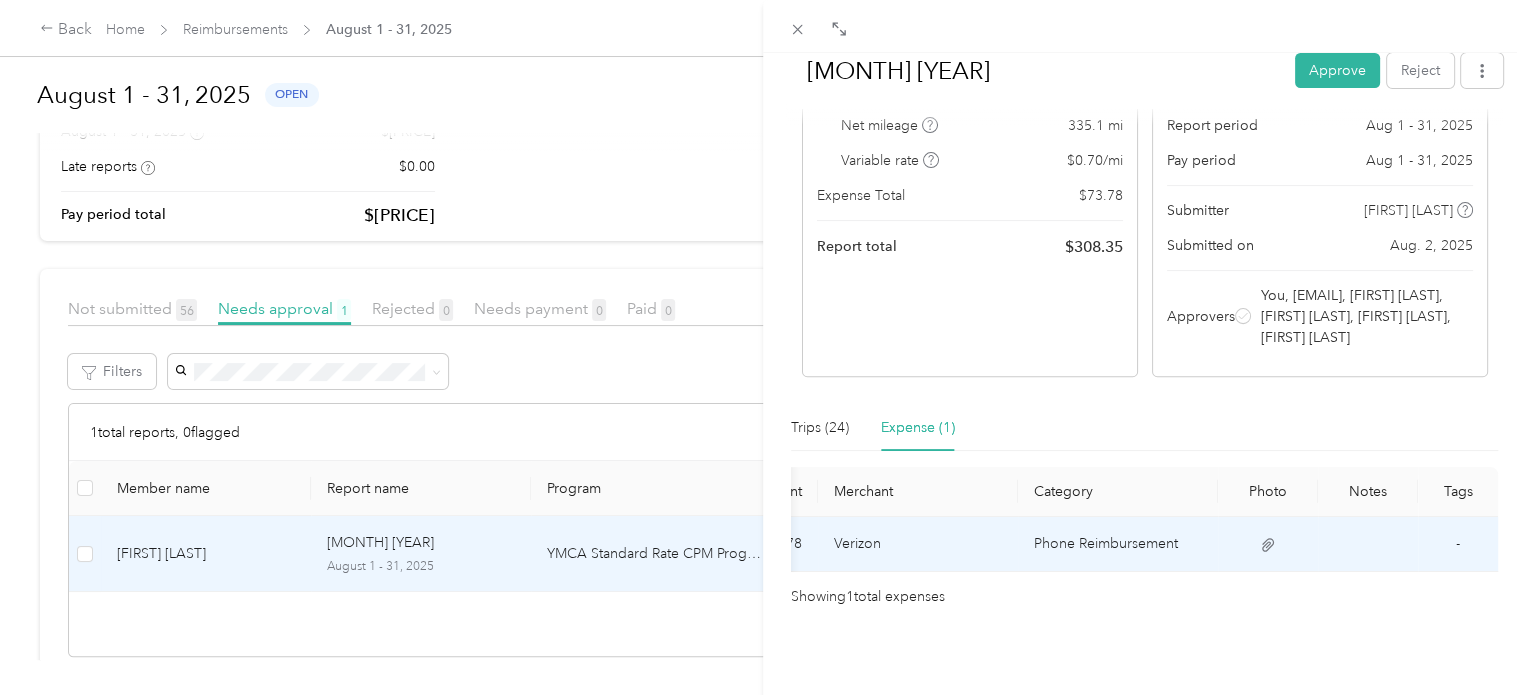 click 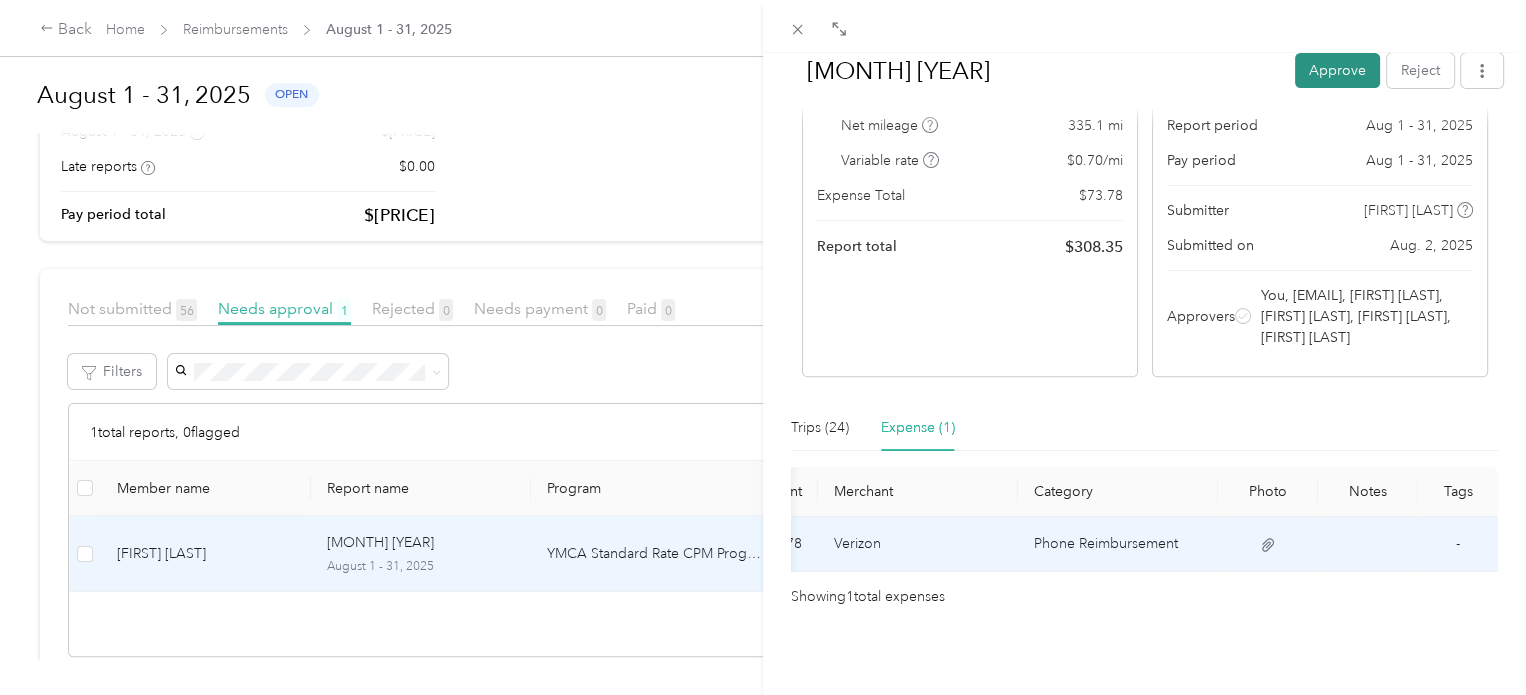 click on "Approve" at bounding box center (1337, 70) 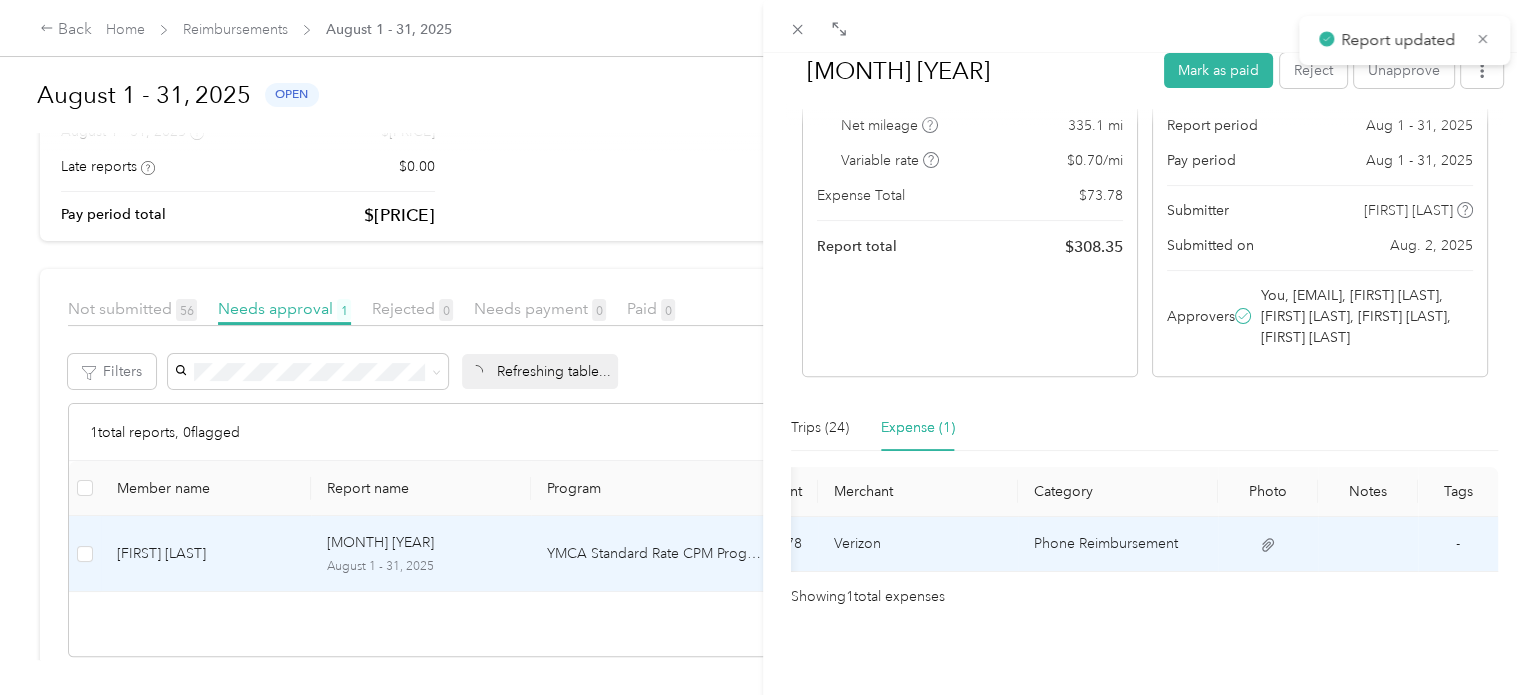 scroll, scrollTop: 234, scrollLeft: 0, axis: vertical 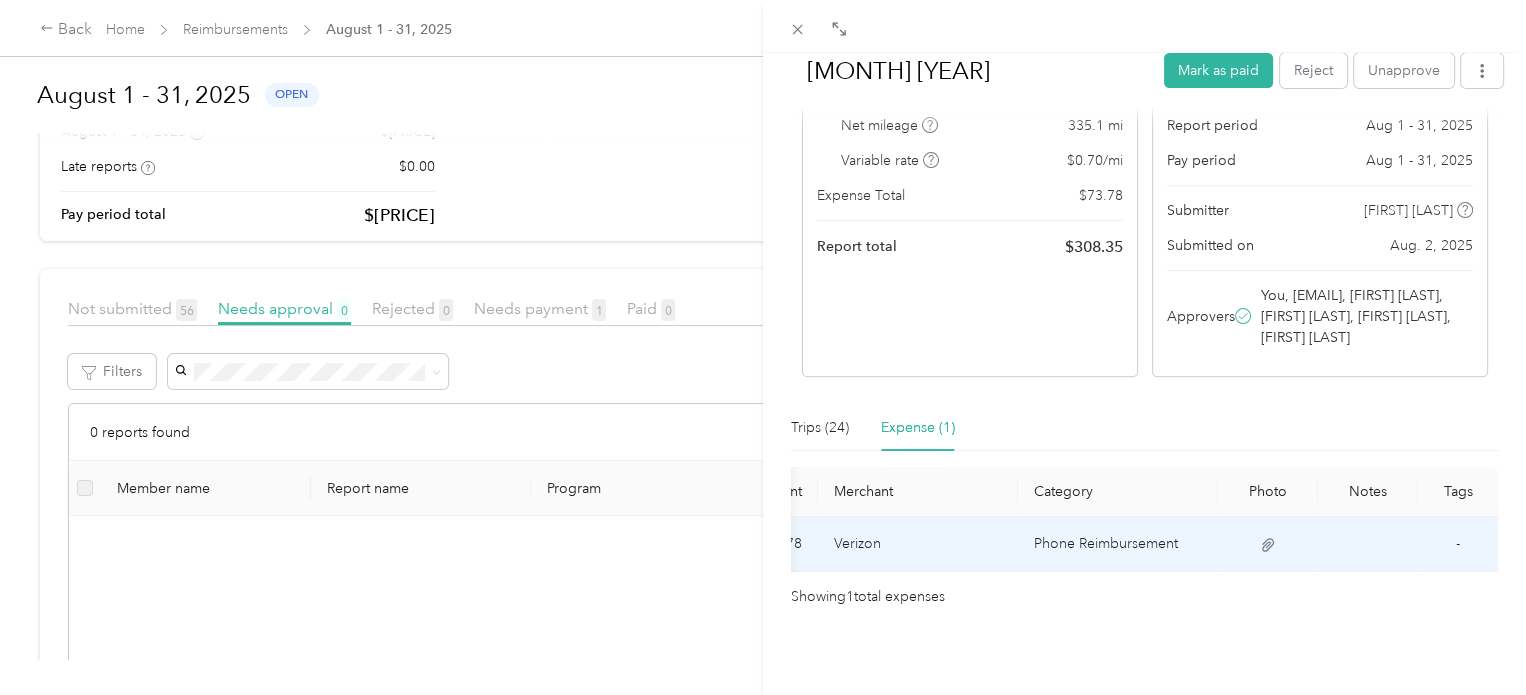 click on "Mark as paid Reject Unapprove Needs Payment Needs payment from [FIRST] [LAST] View  activity & comments Report Summary Mileage Total $ [PRICE] Net mileage   [DISTANCE]   mi Variable rate   $ [PRICE] / mi Expense Total $ [PRICE] Report total $ [PRICE] Report details Report ID [ID] Report period [MONTH] [DAY] - [DAY], [YEAR] Pay period [MONTH] [DAY] - [DAY], [YEAR] Submitter [FIRST] [LAST] Submitted on [MONTH]. [DAY], [YEAR] Approvers You, [EMAIL], [FIRST] [LAST], [FIRST] [LAST], [FIRST] [LAST], [FIRST] [LAST] Trips (24) Expense (1) Gross Miles Trip Date Value Location Track Method Purpose Notes Tags                   16 [MONTH]-[DAY]-[YEAR] $[PRICE] [TIME] QACFY  [TIME] CRYC Manual YMCA of the Chesapeake - 16 [MONTH]-[DAY]-[YEAR] $[PRICE] [TIME] QACFY  [TIME] CRYC Manual YMCA of the Chesapeake - 16 [MONTH]-[DAY]-[YEAR] $[PRICE] [TIME] QACFY  [TIME] CRYC Manual YMCA of the Chesapeake - 16 [MONTH]-[DAY]-[YEAR] $[PRICE] [TIME] QACFY  [TIME] CRYC Manual YMCA of the Chesapeake -" at bounding box center (763, 347) 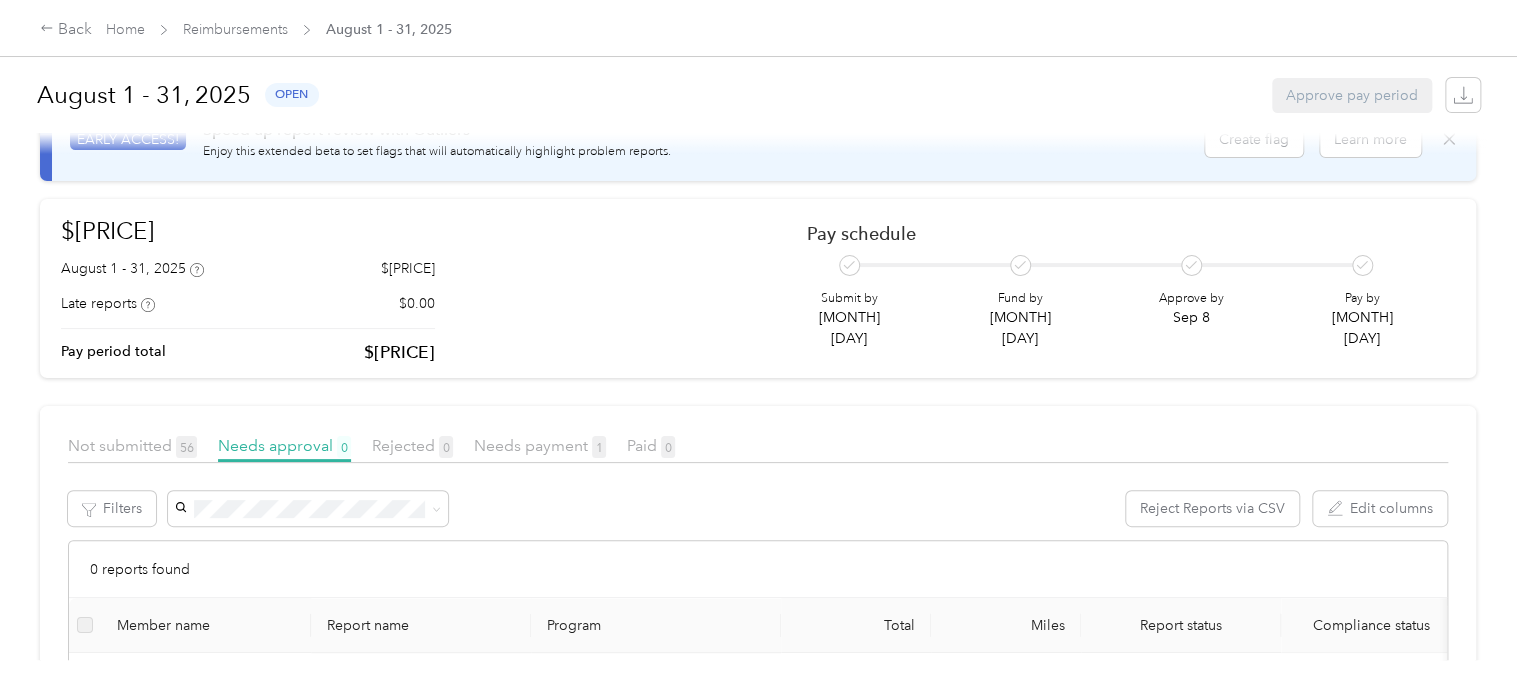 scroll, scrollTop: 0, scrollLeft: 0, axis: both 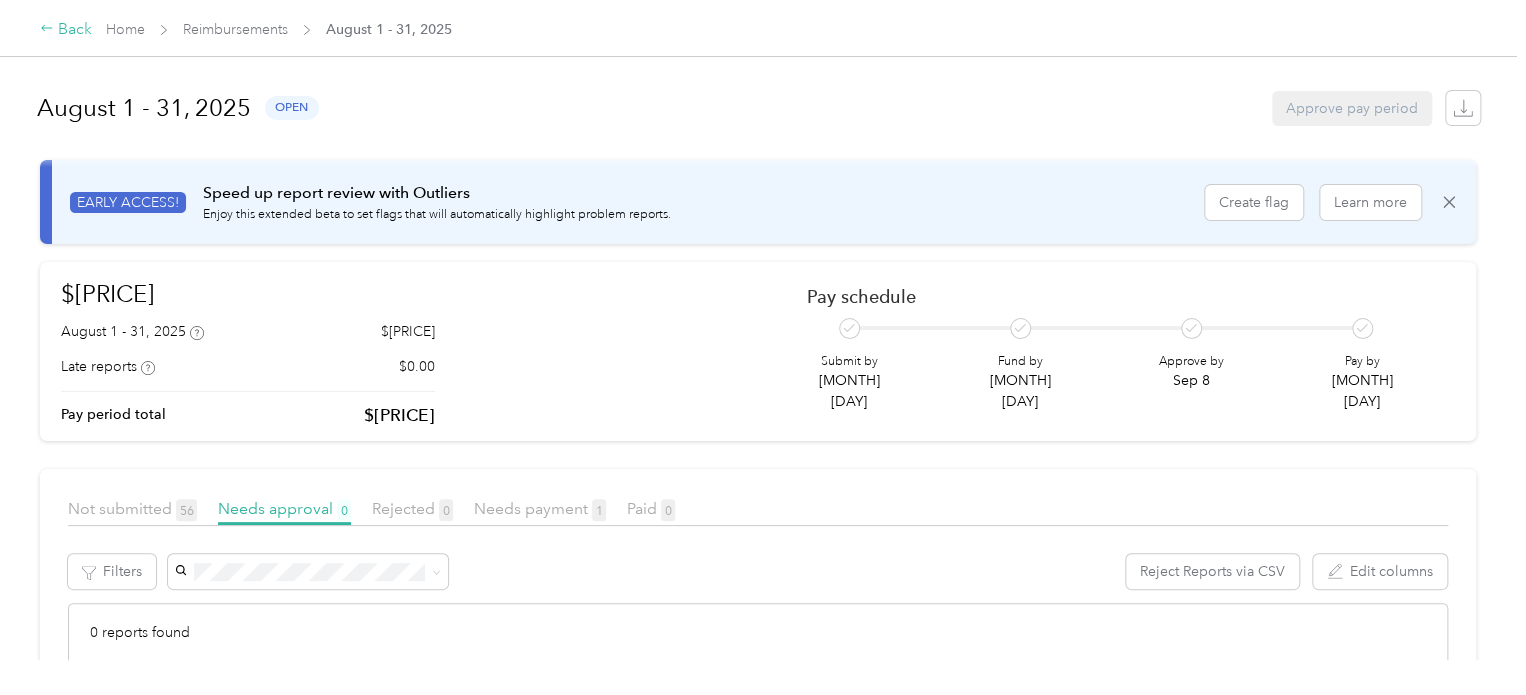 click on "Back" at bounding box center (66, 30) 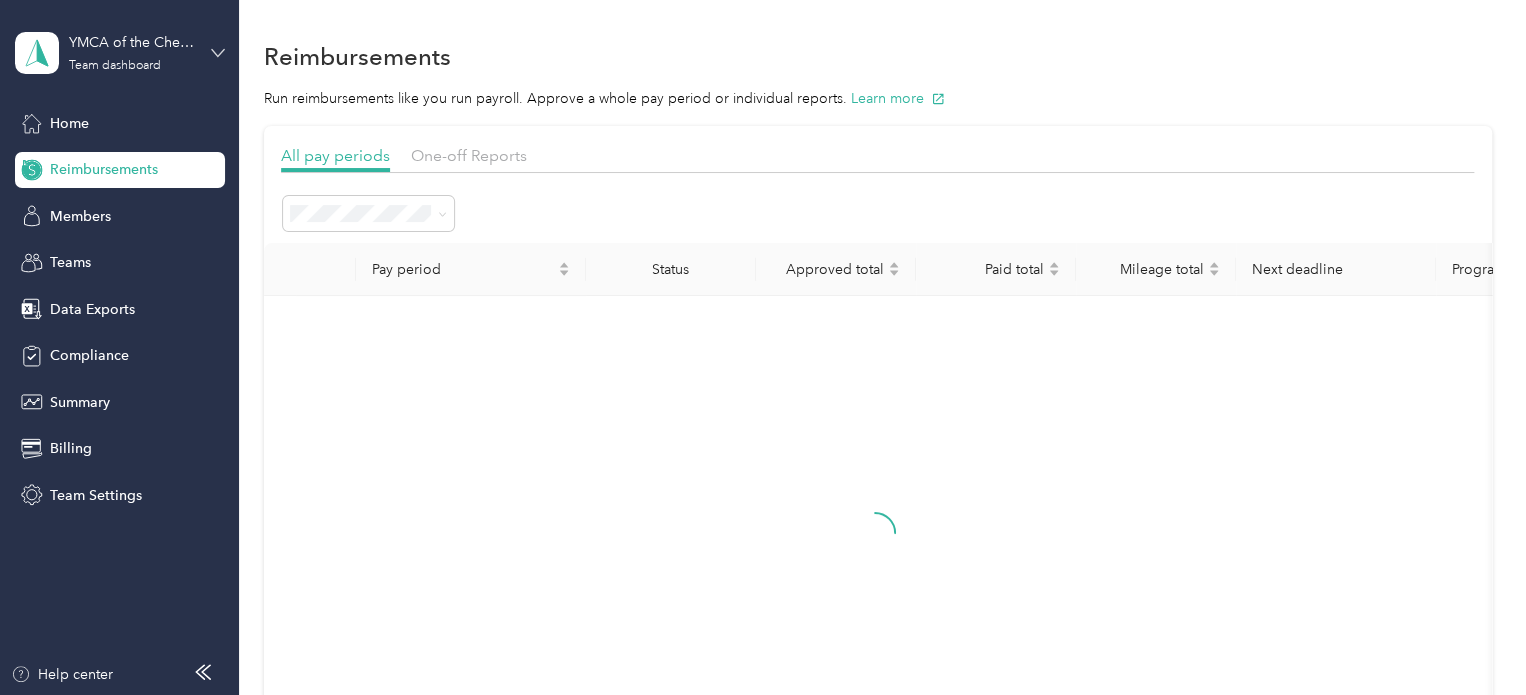 click 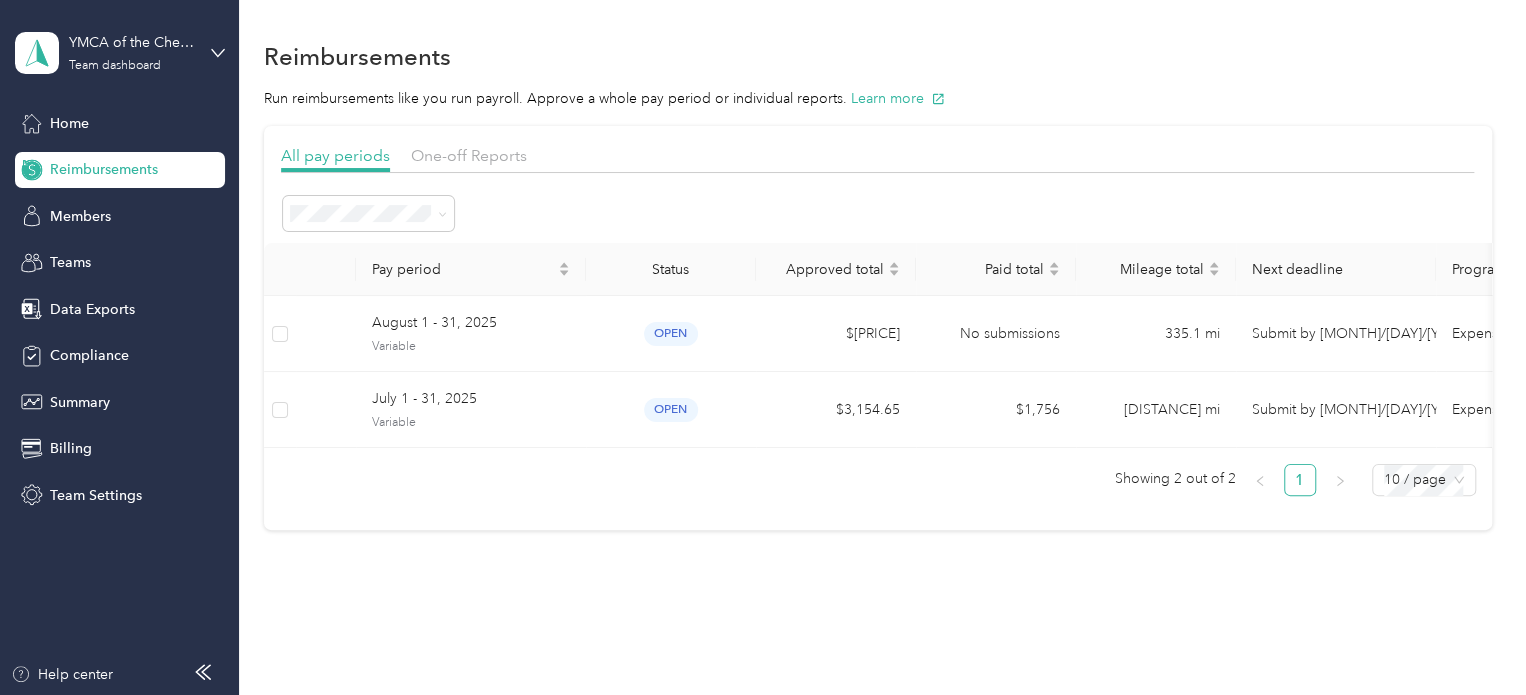 click on "Personal dashboard" at bounding box center (167, 209) 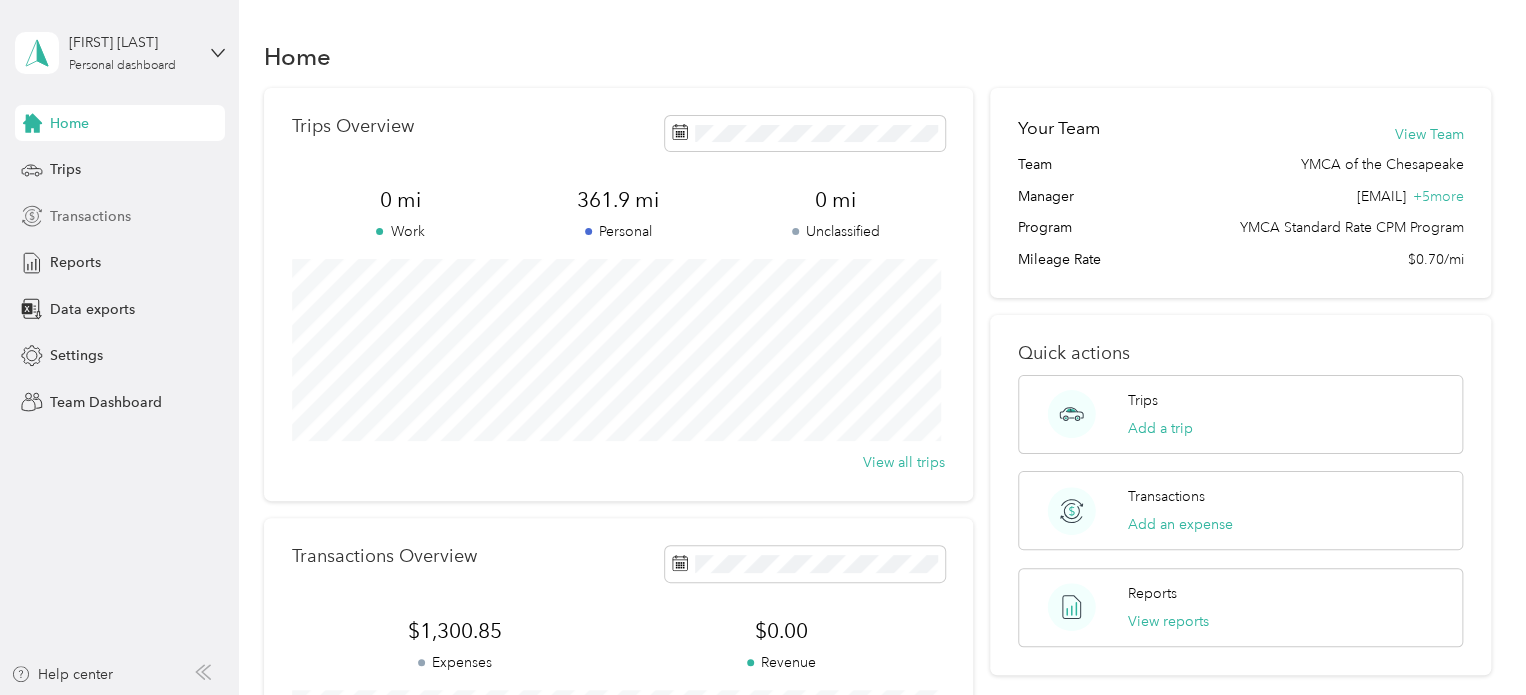 click on "Transactions" at bounding box center (120, 216) 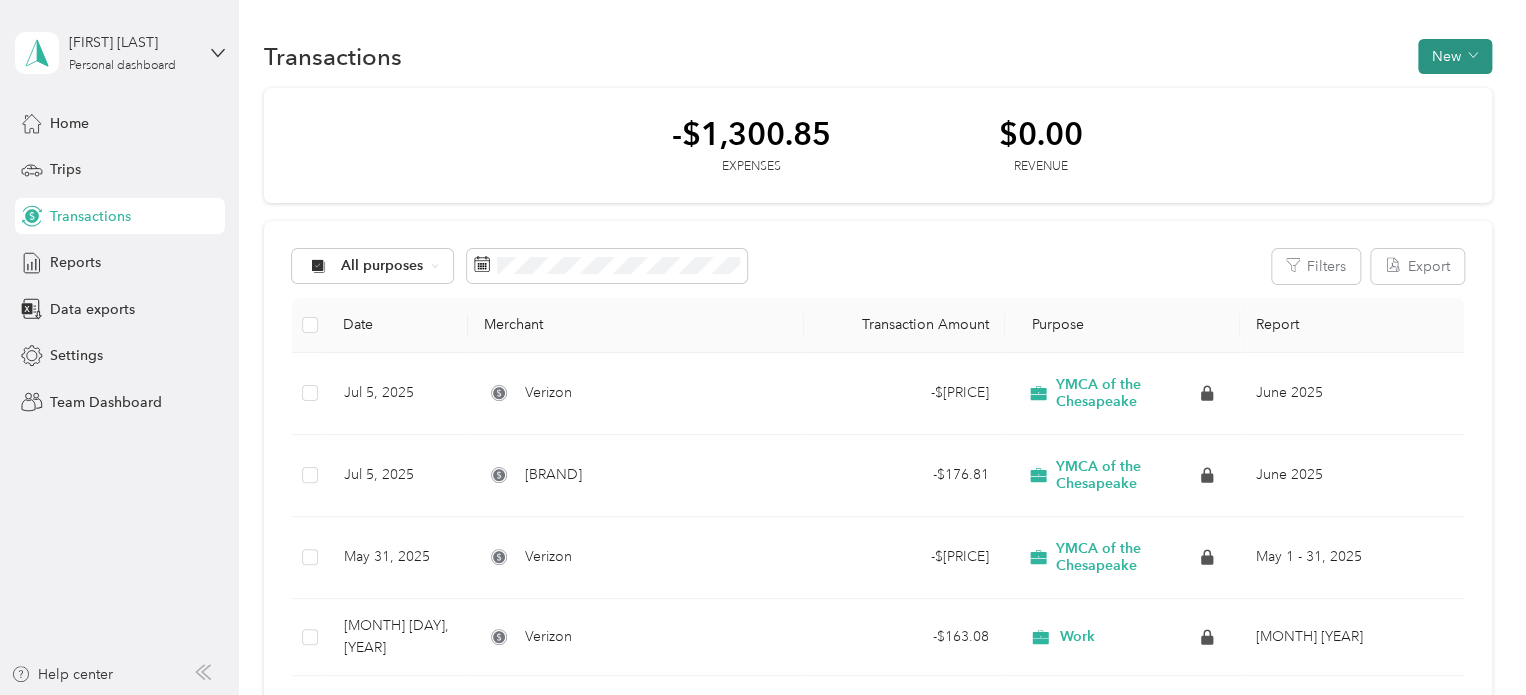 click on "New" at bounding box center [1455, 56] 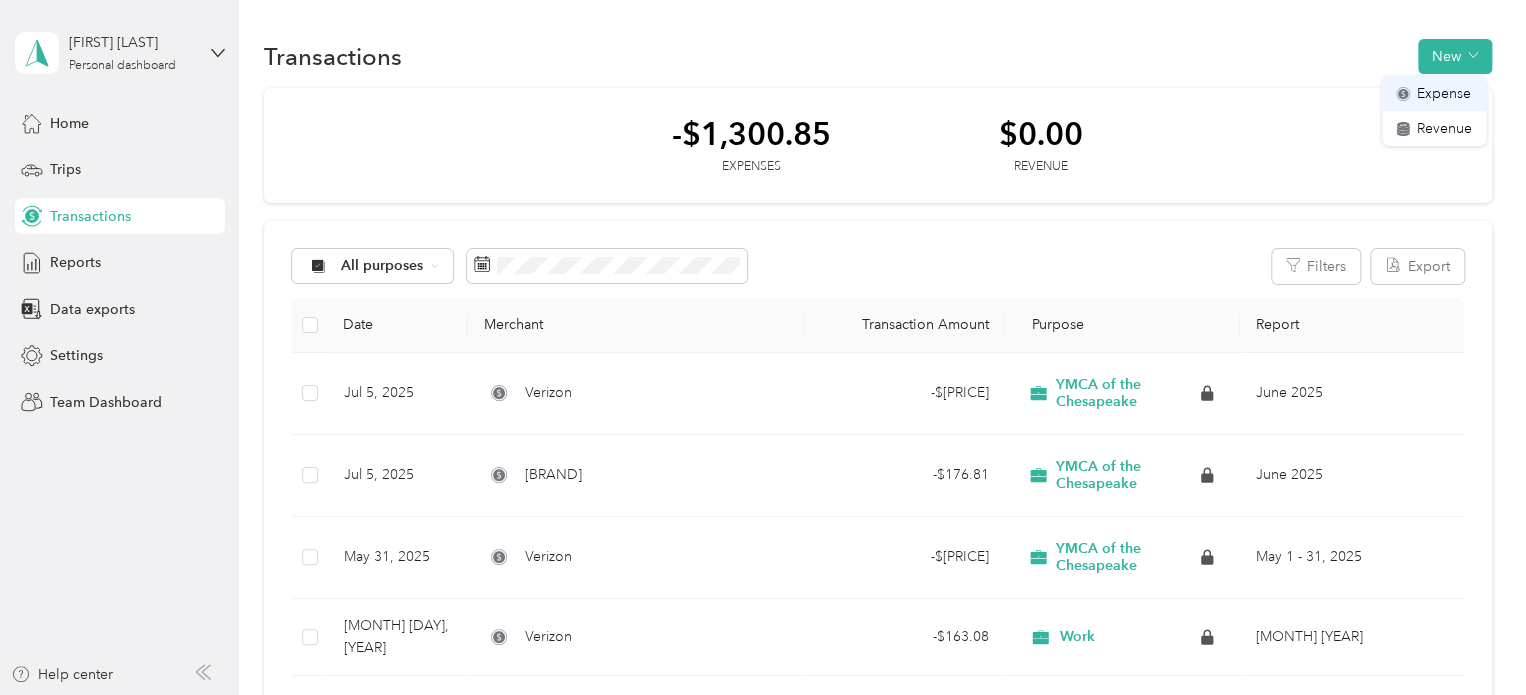 click on "Expense" at bounding box center (1444, 93) 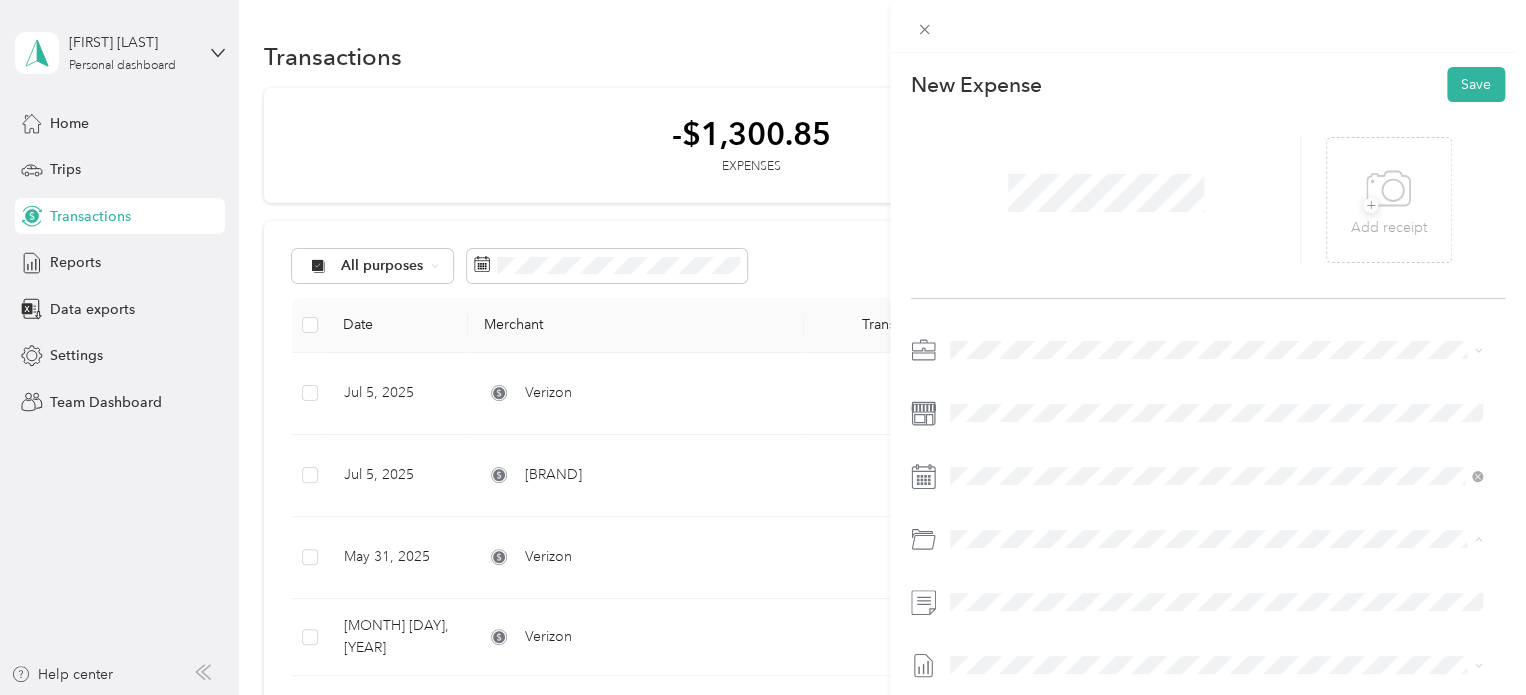 click on "[CATEGORY] [NUMBER]" at bounding box center [1216, 491] 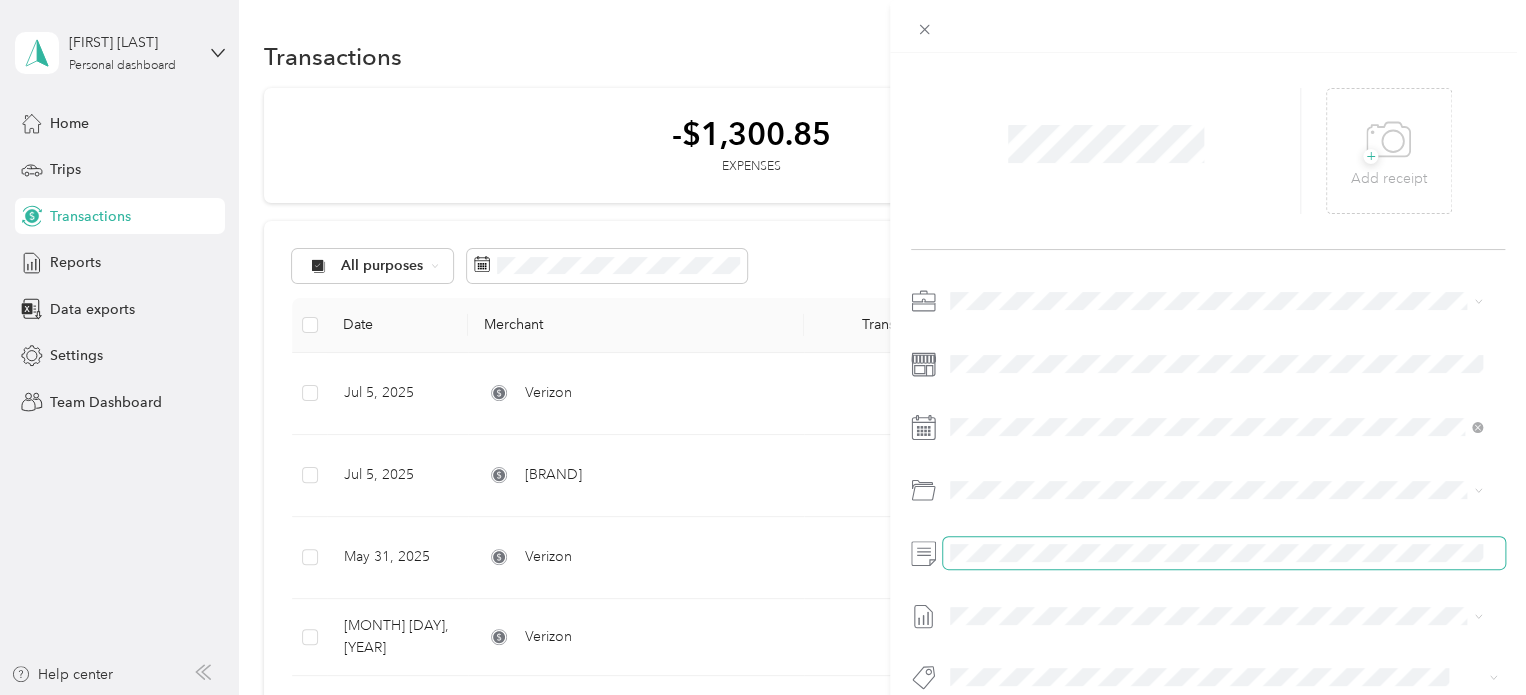 scroll, scrollTop: 91, scrollLeft: 0, axis: vertical 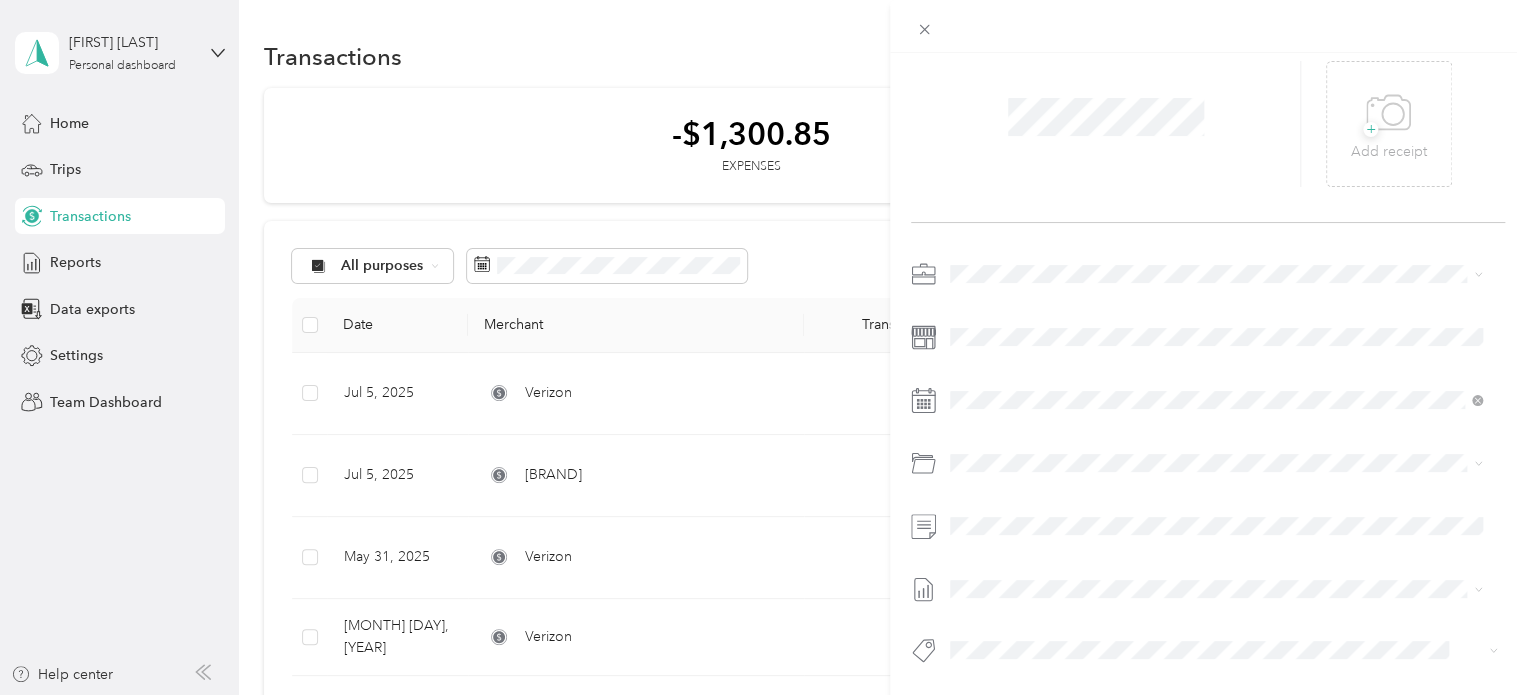 click at bounding box center (1224, 589) 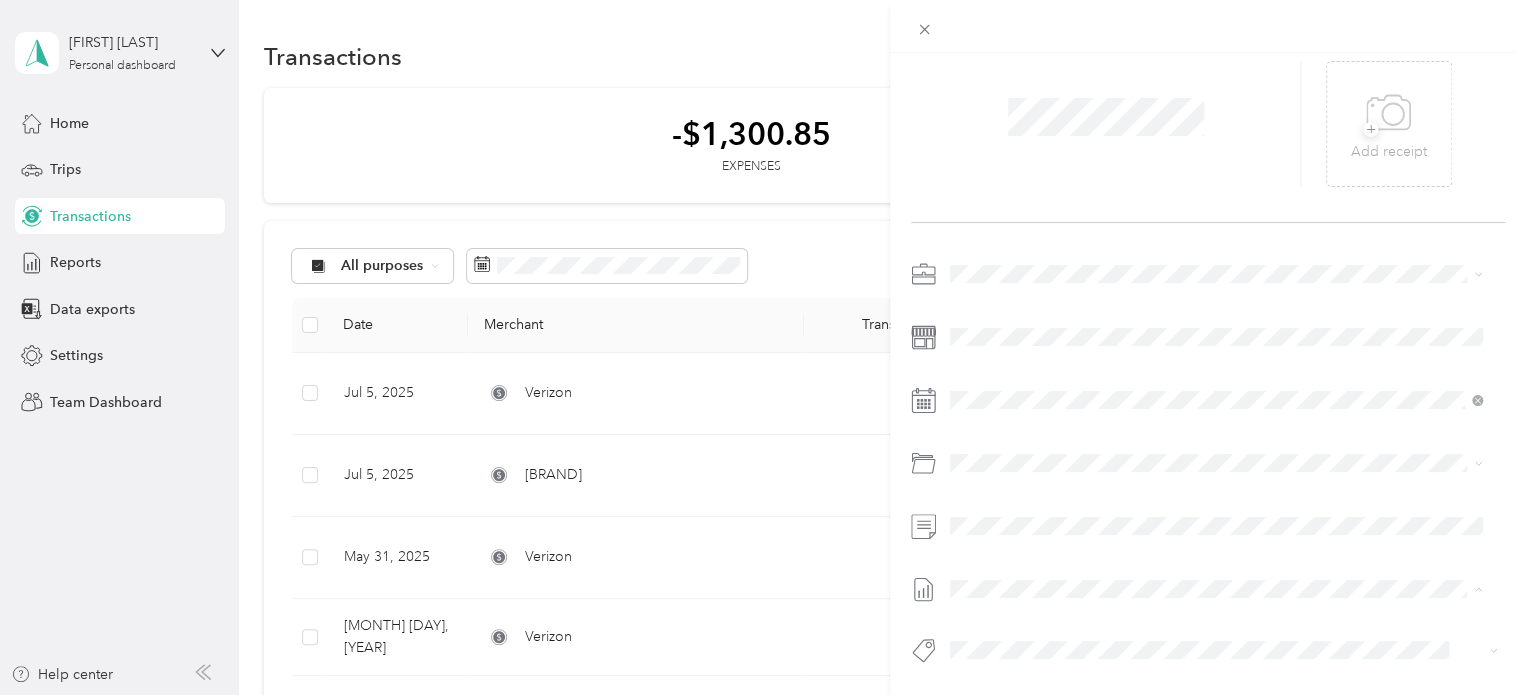 click on "None" at bounding box center [968, 607] 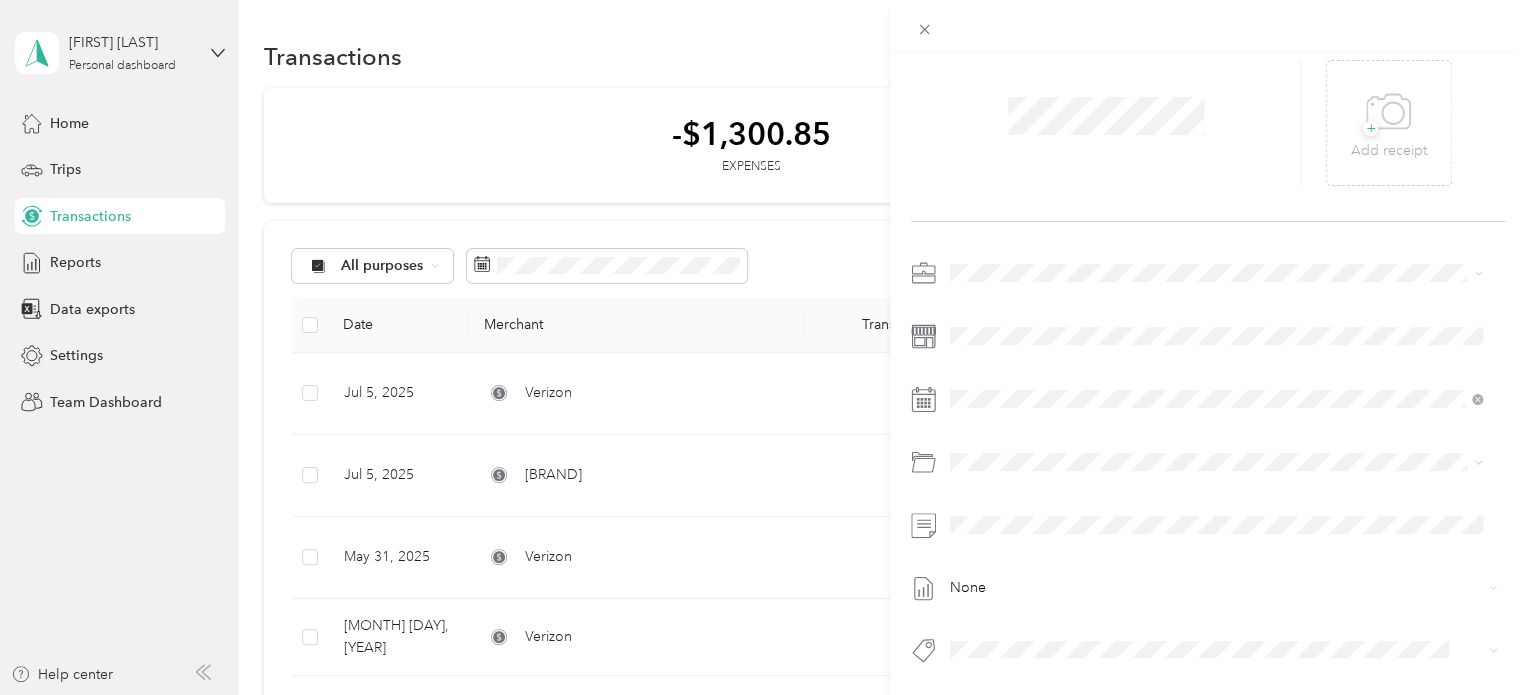 click 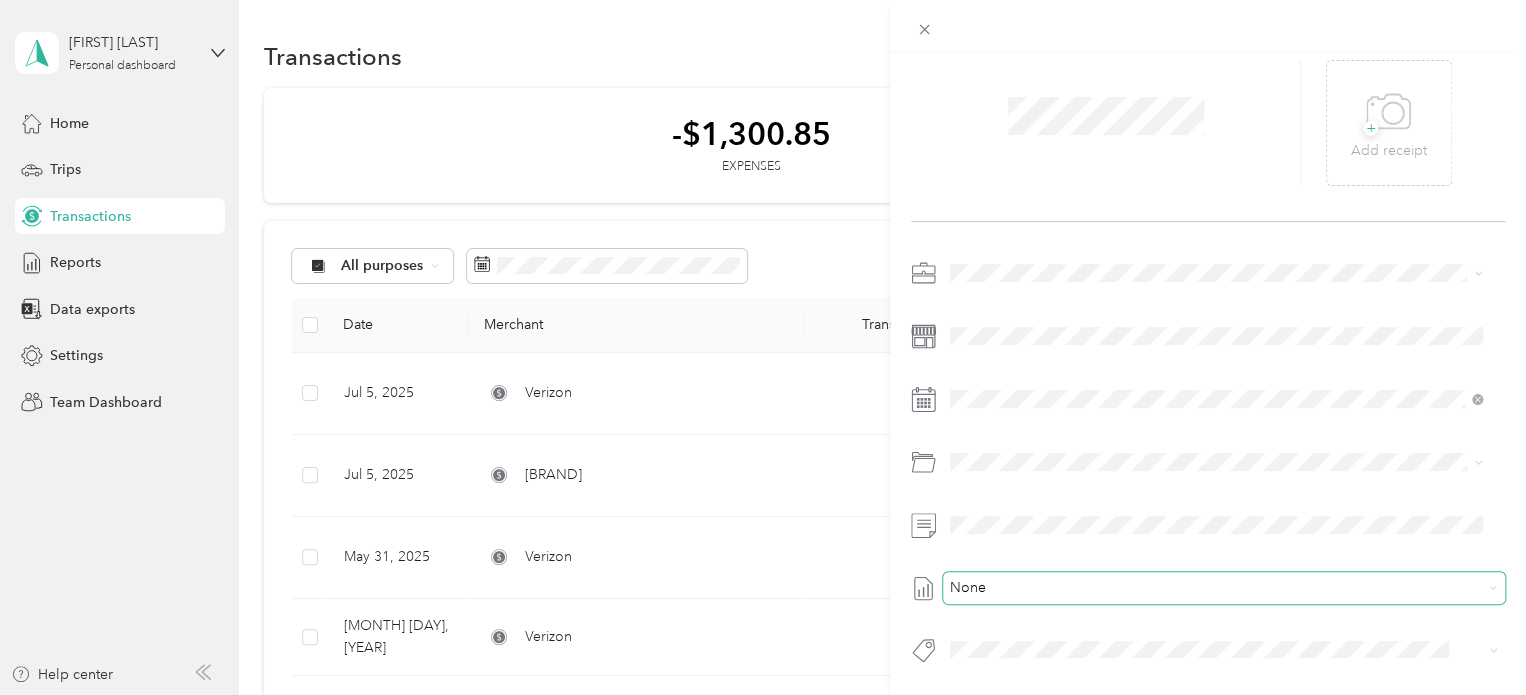 click on "None" at bounding box center (1224, 588) 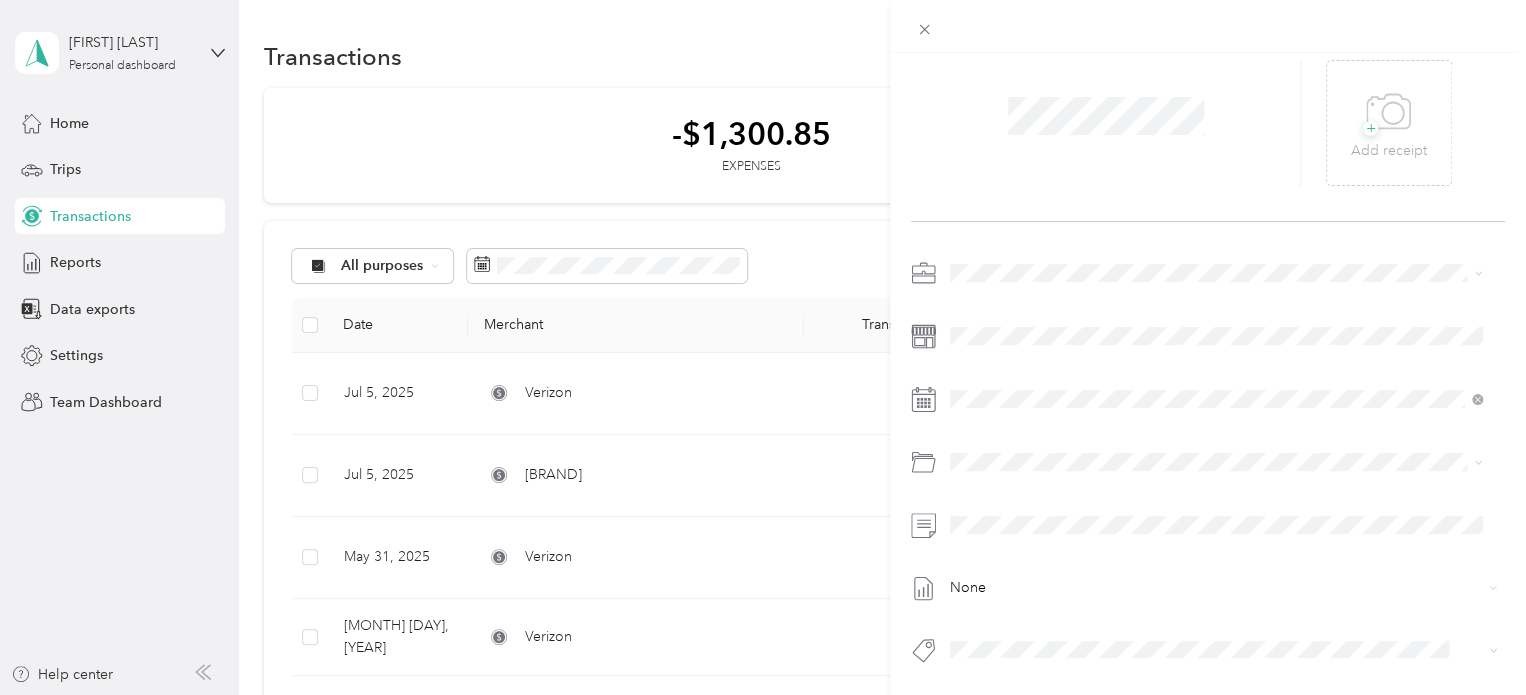 click on "2600 - Phone" at bounding box center [1007, 445] 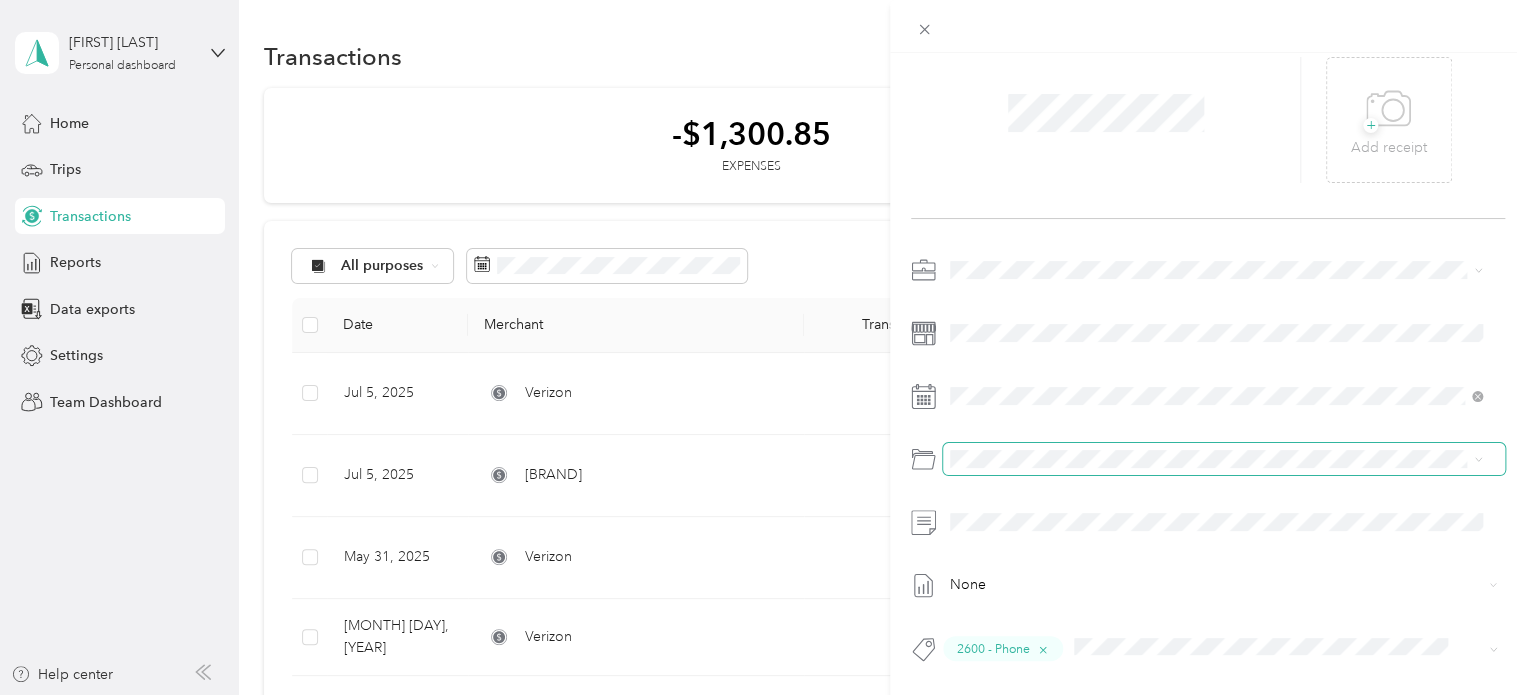 scroll, scrollTop: 95, scrollLeft: 0, axis: vertical 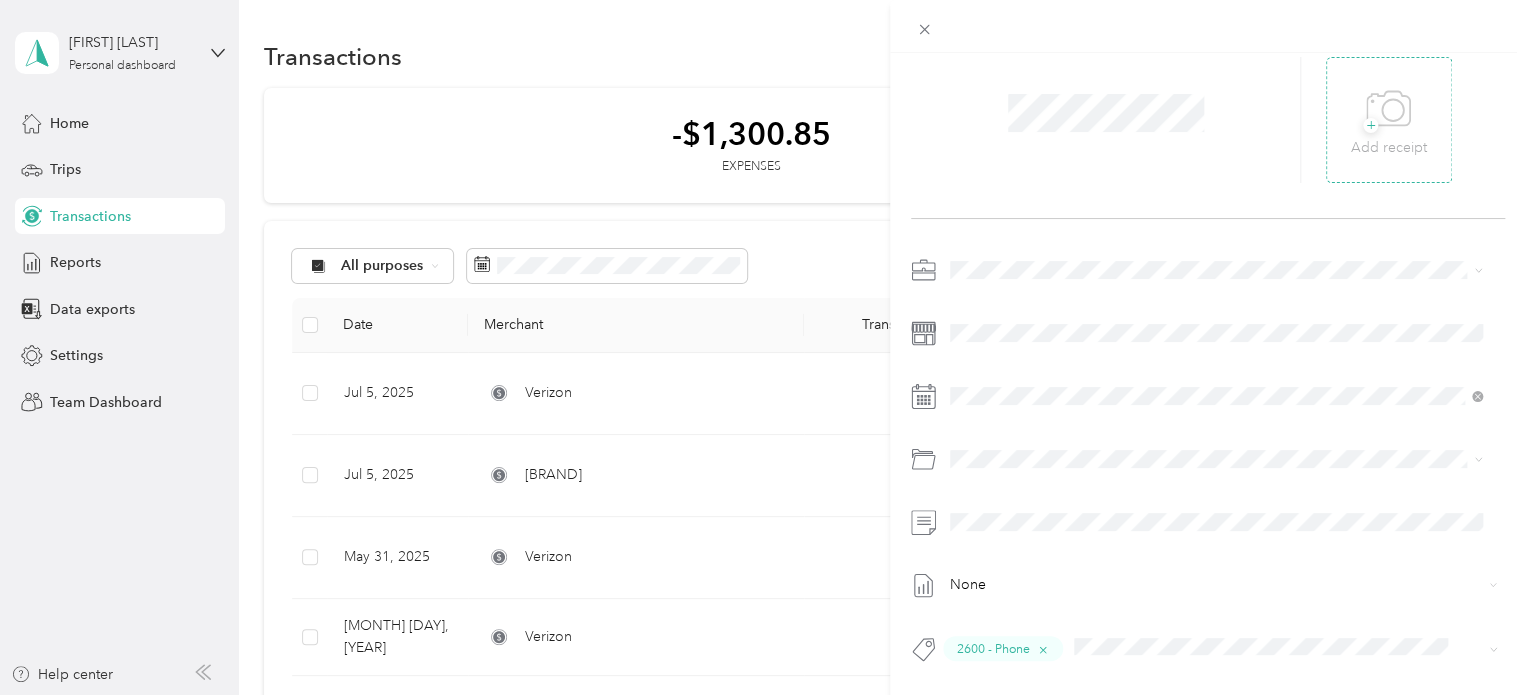 click 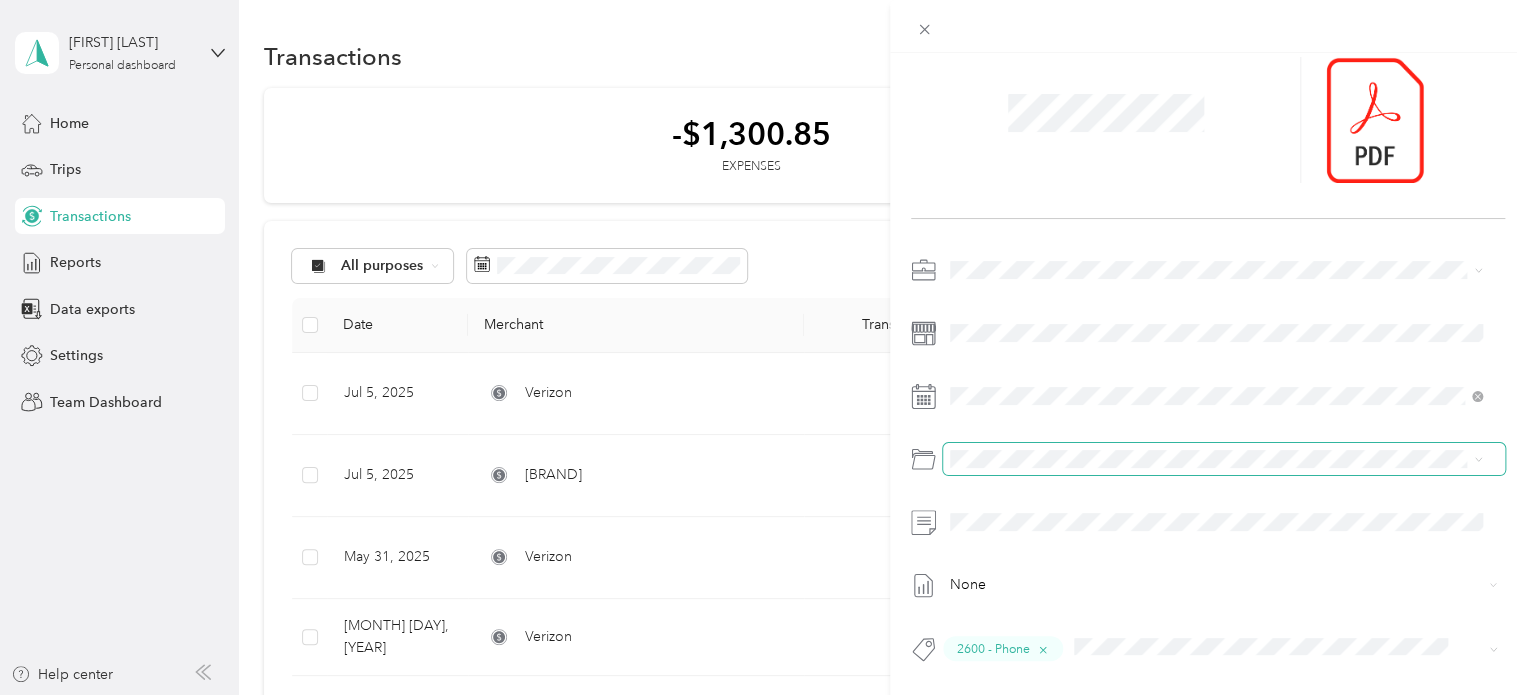 scroll, scrollTop: 0, scrollLeft: 0, axis: both 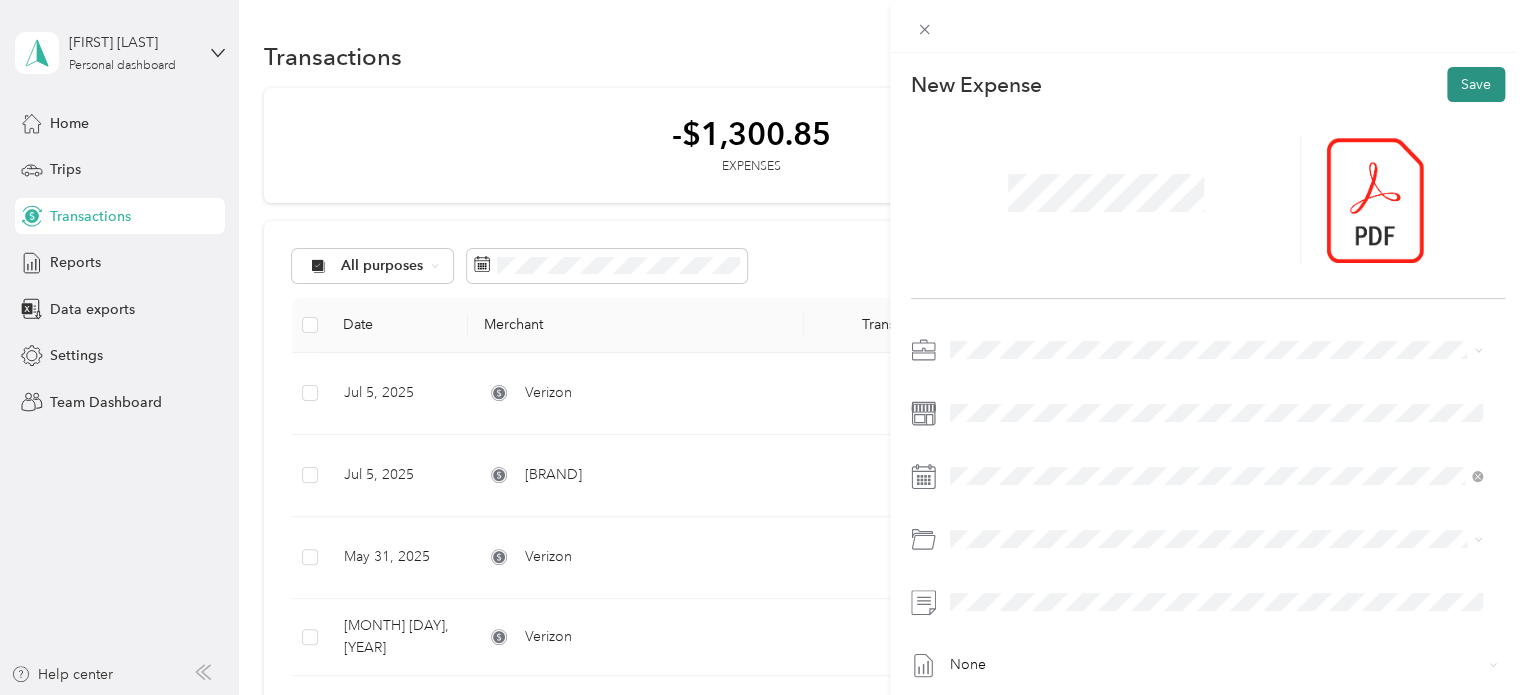 click on "Save" at bounding box center [1476, 84] 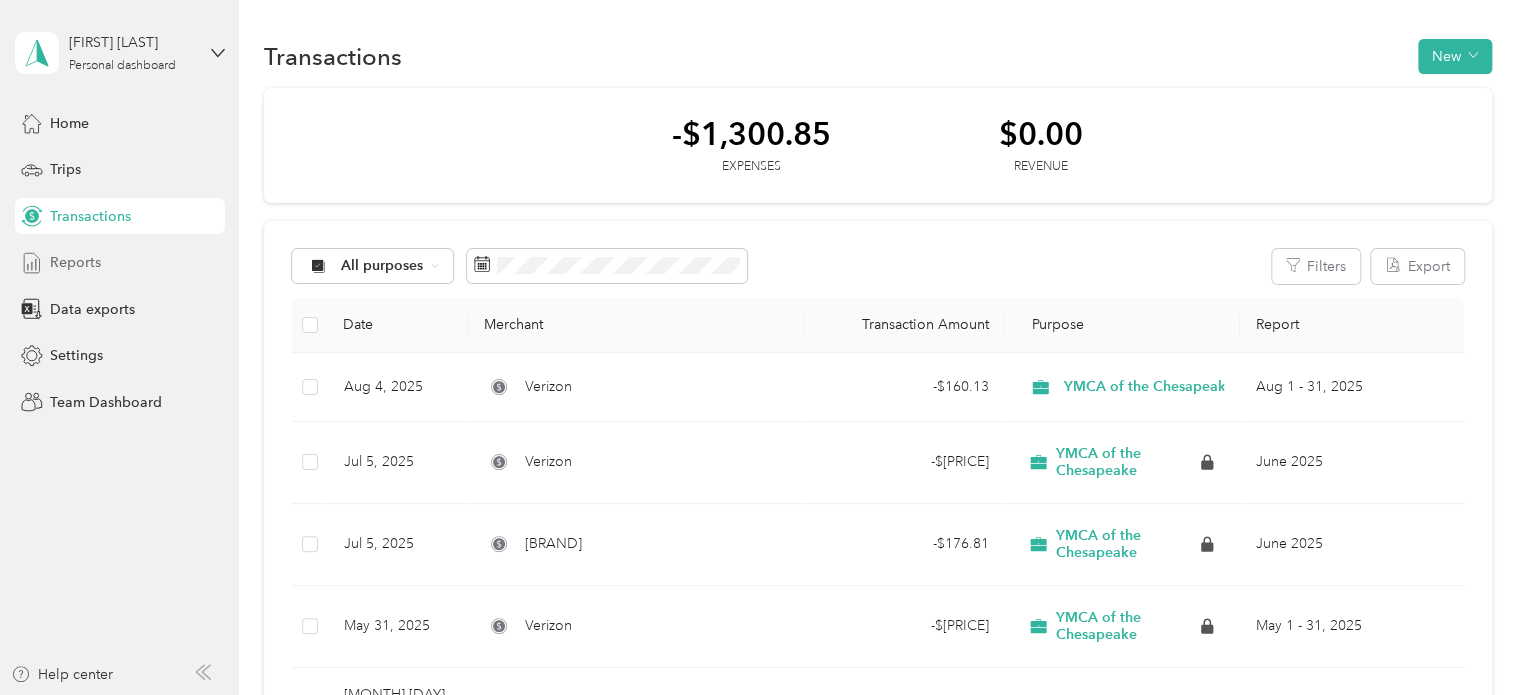 click on "Reports" at bounding box center (75, 262) 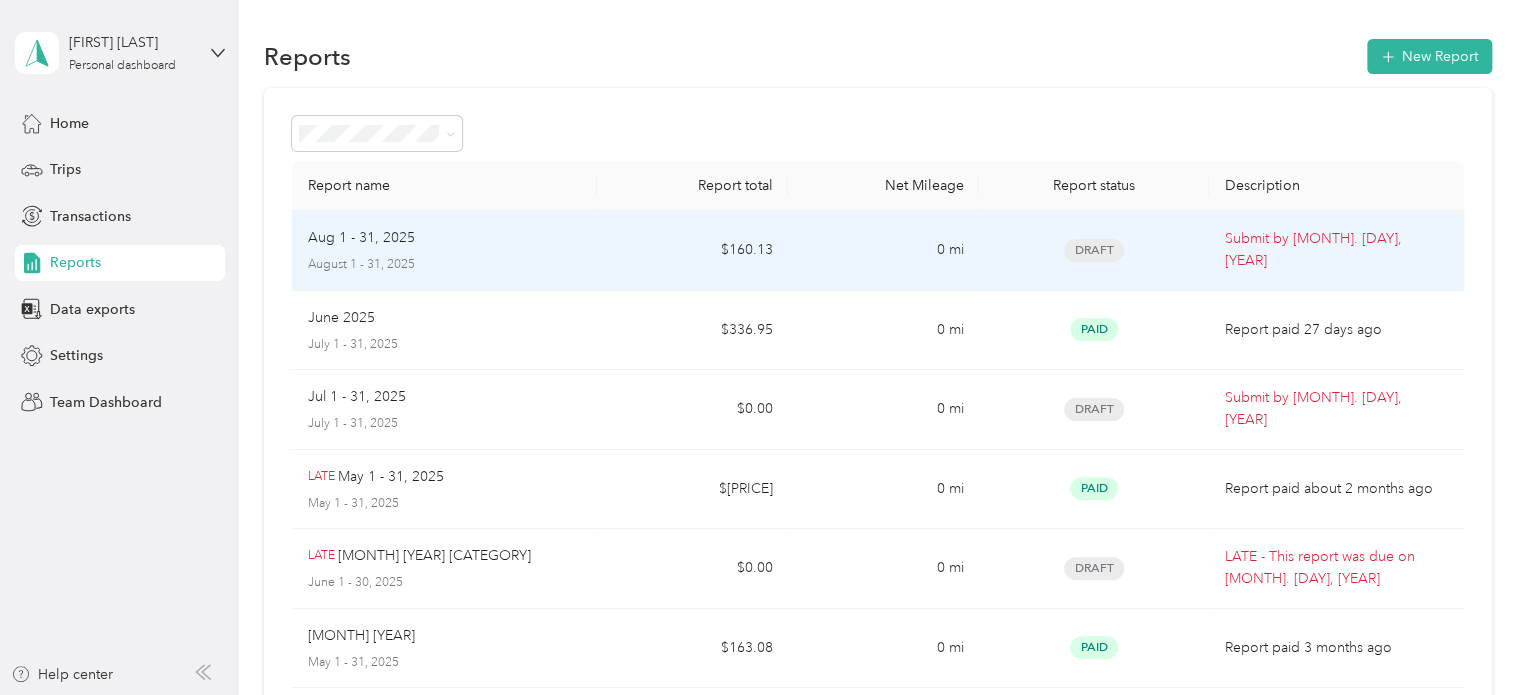 click on "[MONTH] [DAY] - [DAY], [YEAR] [MONTH] [DAY] - [DAY], [YEAR]" at bounding box center [445, 250] 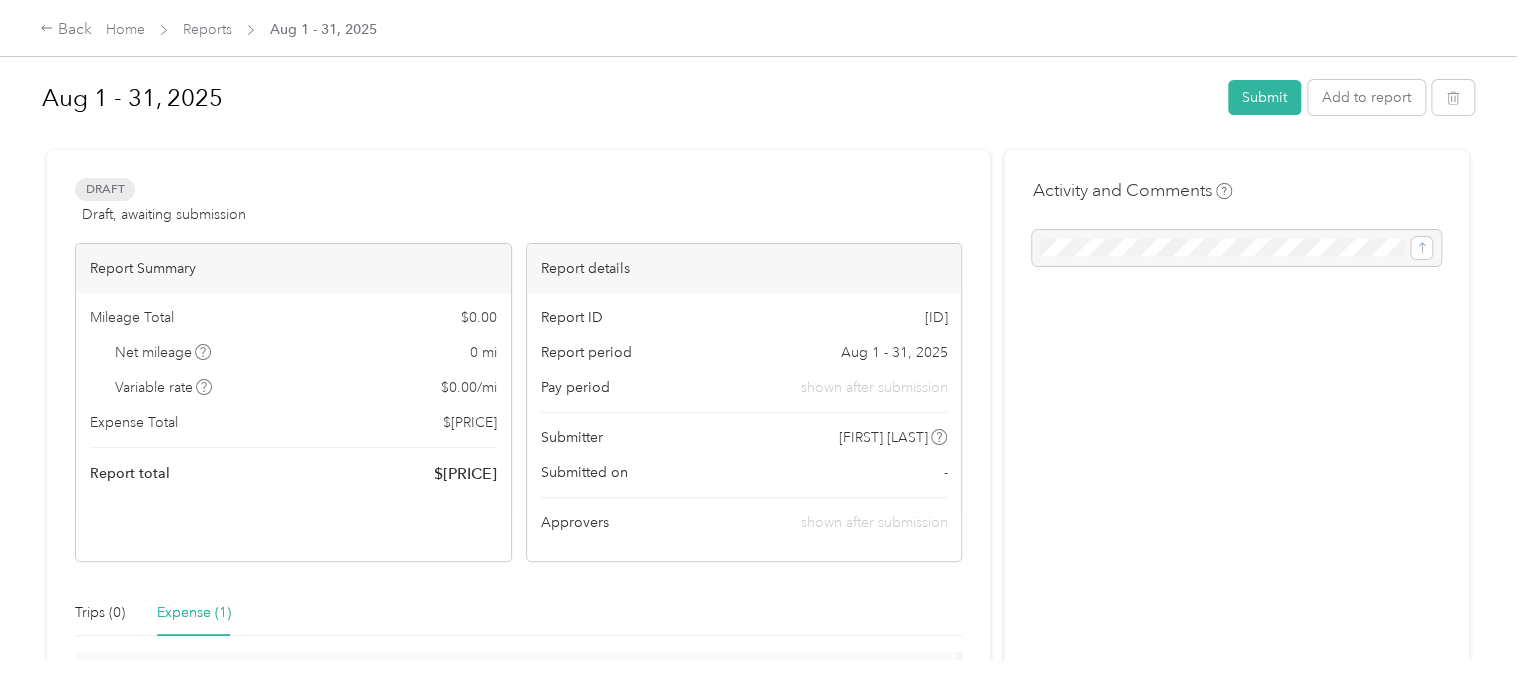scroll, scrollTop: 0, scrollLeft: 0, axis: both 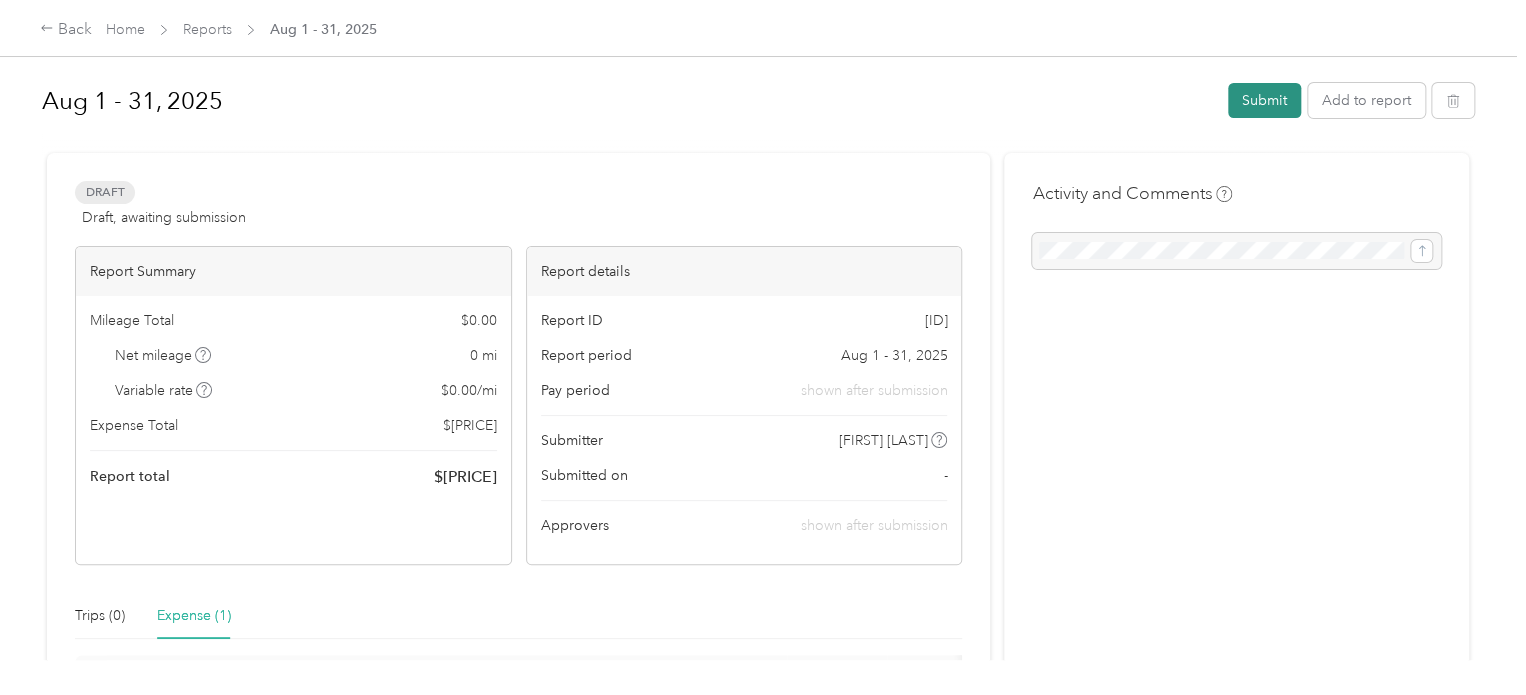 click on "Submit" at bounding box center (1264, 100) 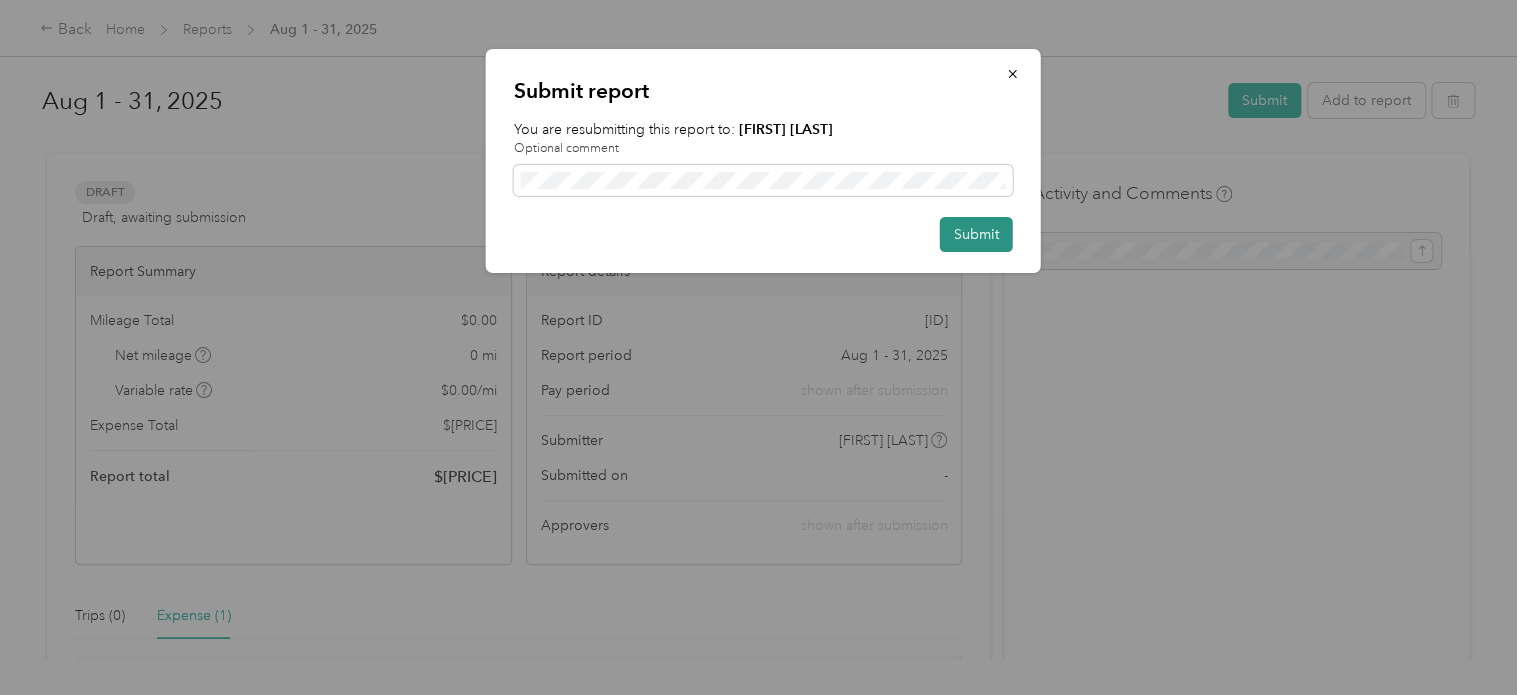 click on "Submit" at bounding box center (976, 234) 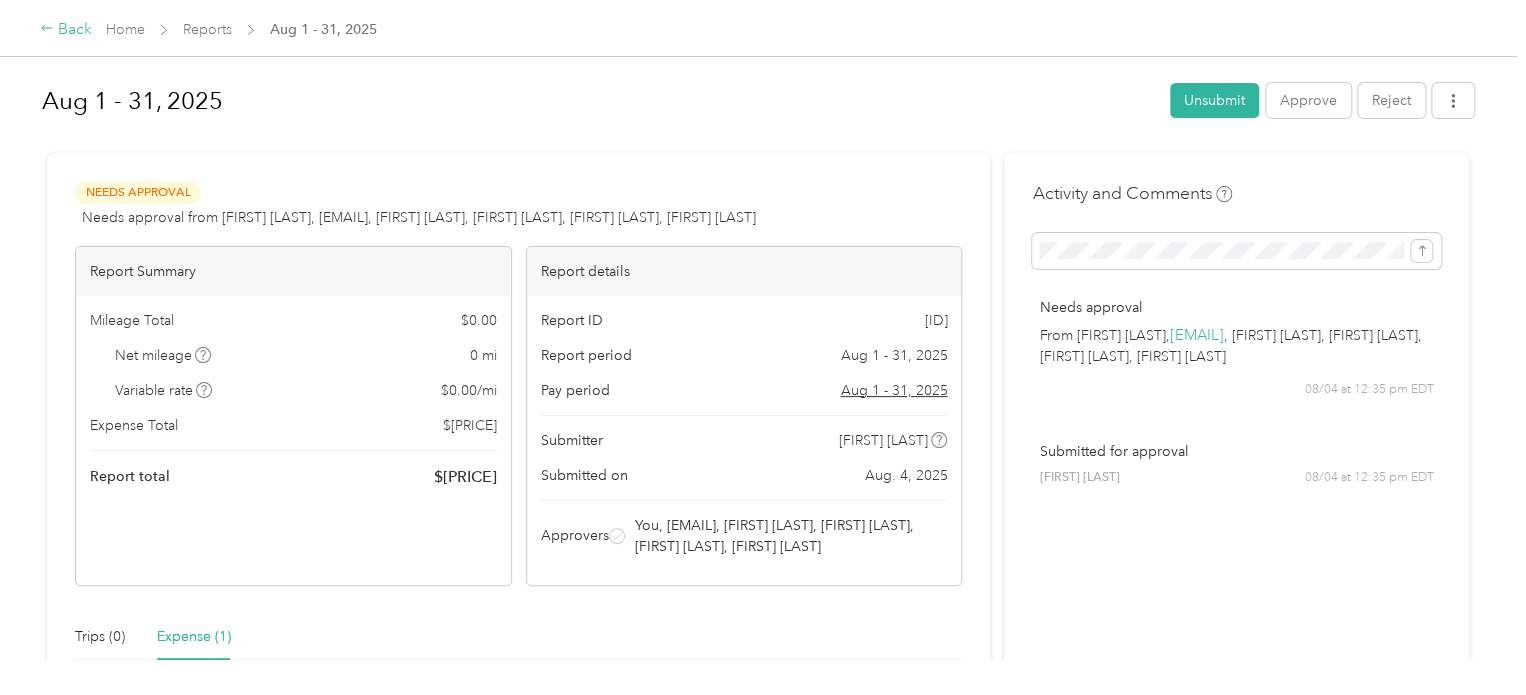 click on "Back" at bounding box center [66, 30] 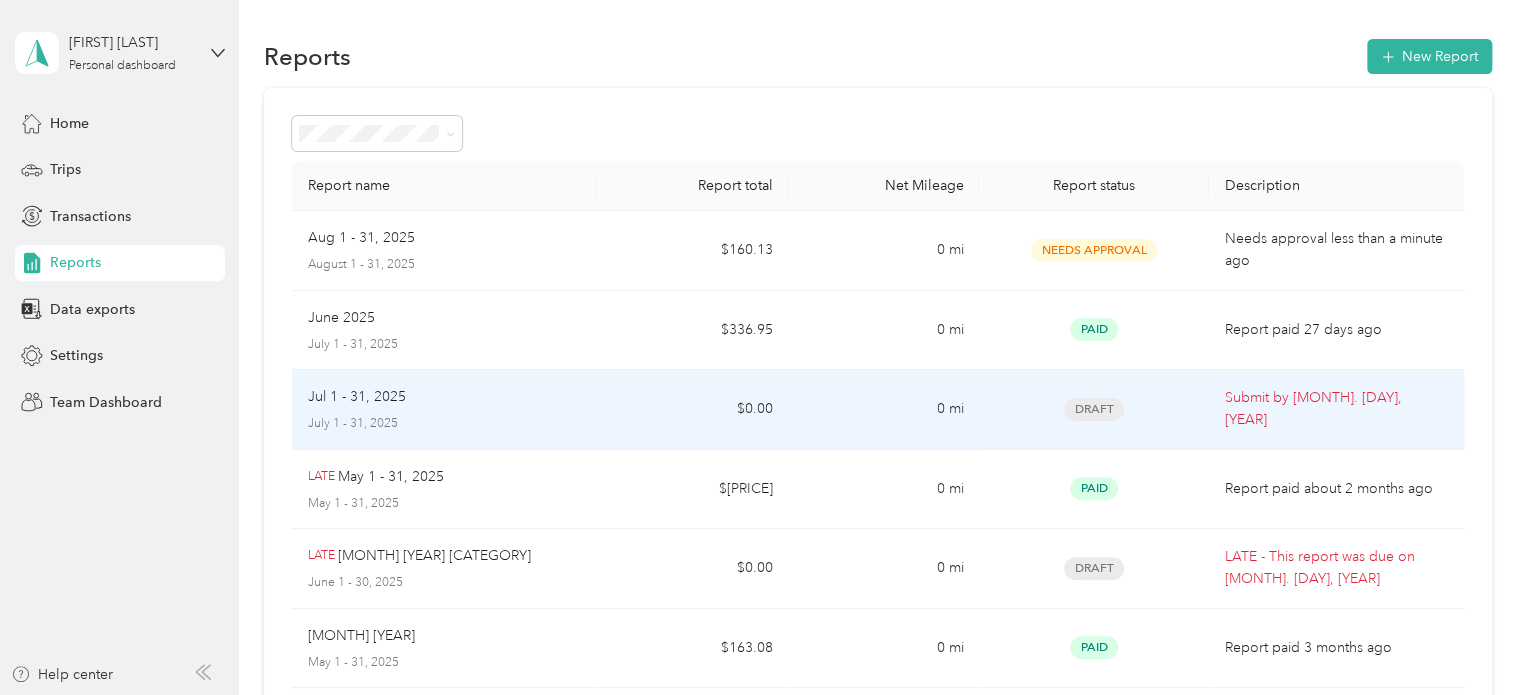 click on "Jul 1 - 31, 2025" at bounding box center [445, 397] 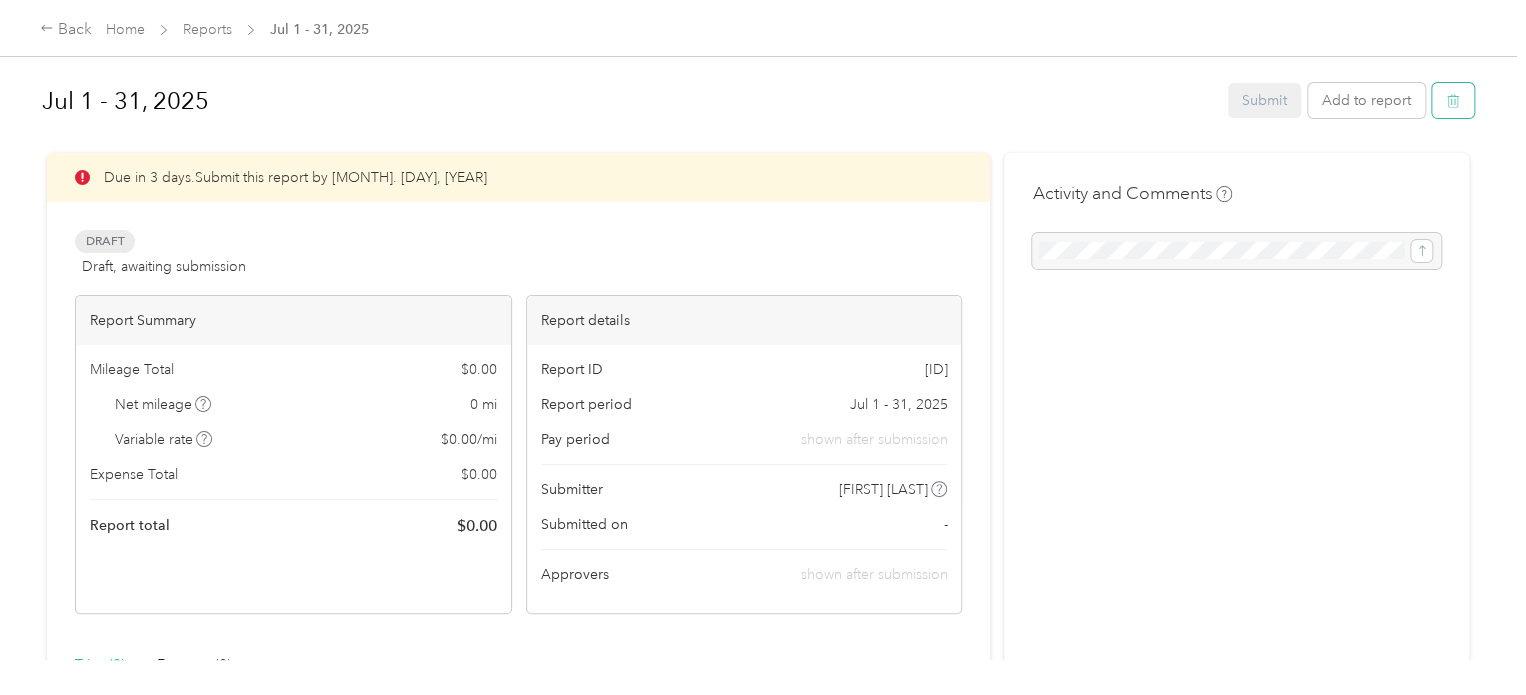 click 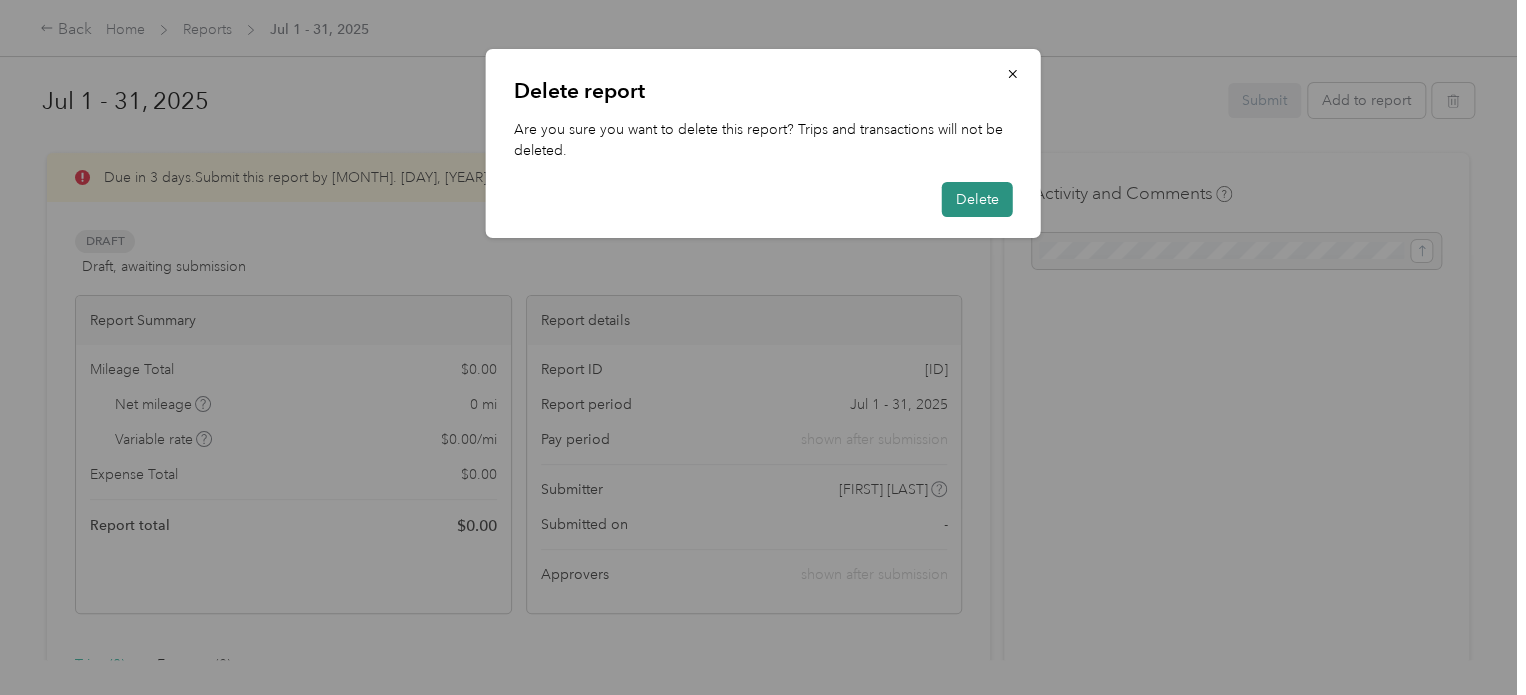 click on "Delete" at bounding box center (977, 199) 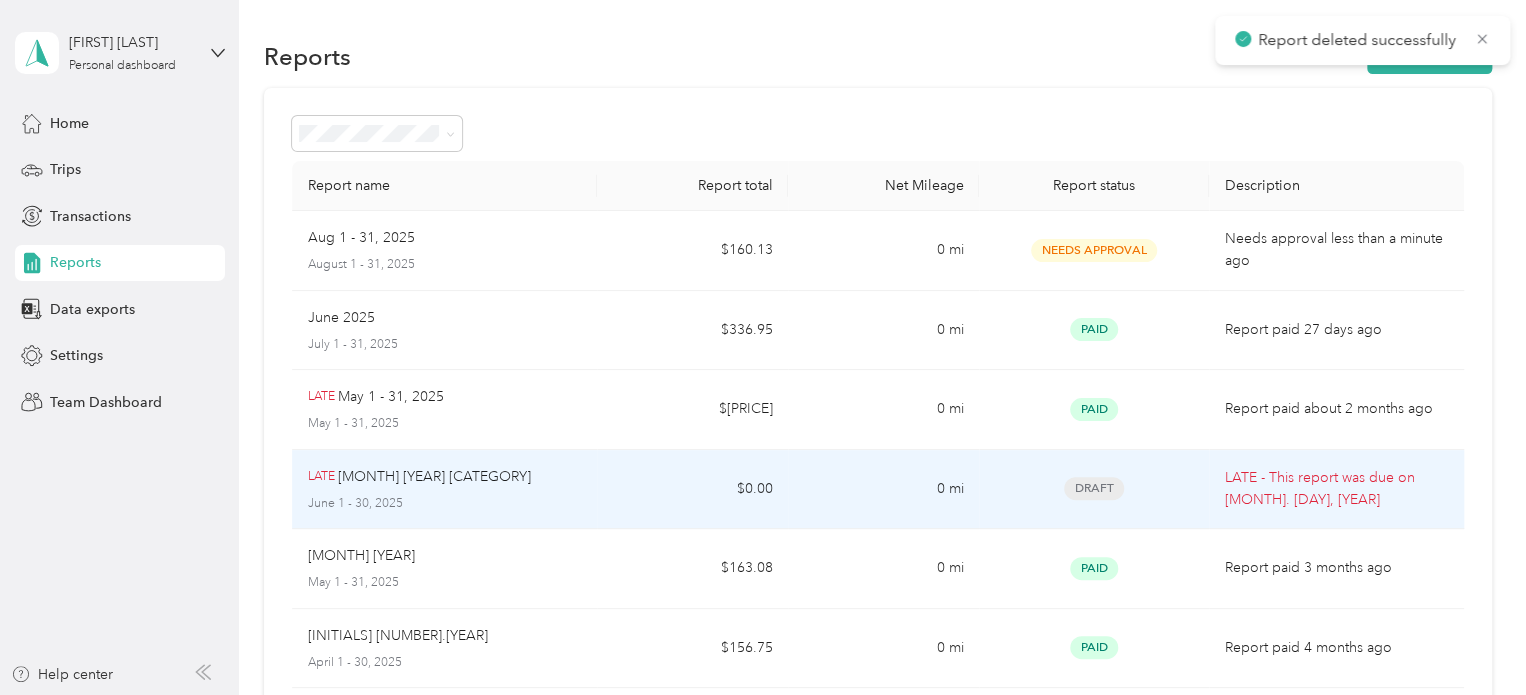 click on "$0.00" at bounding box center [692, 490] 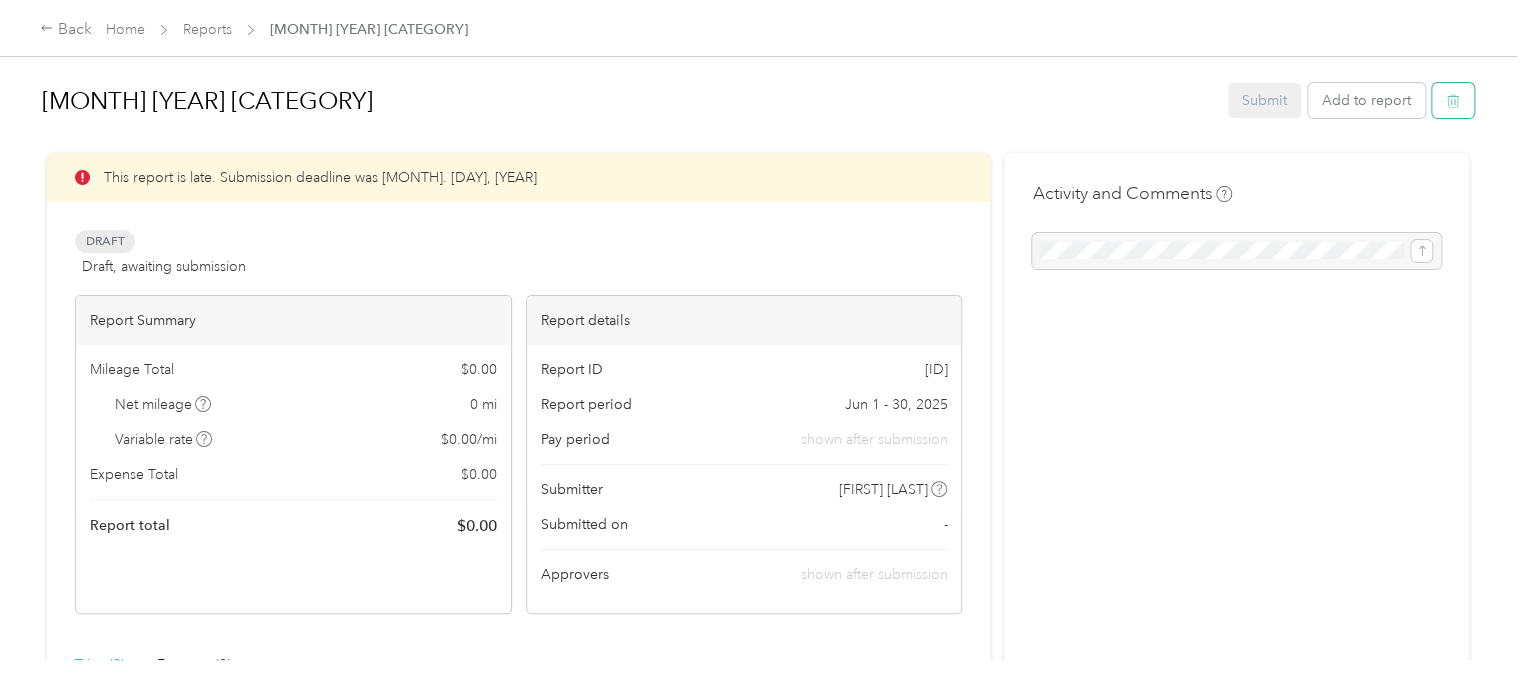 click at bounding box center (1453, 100) 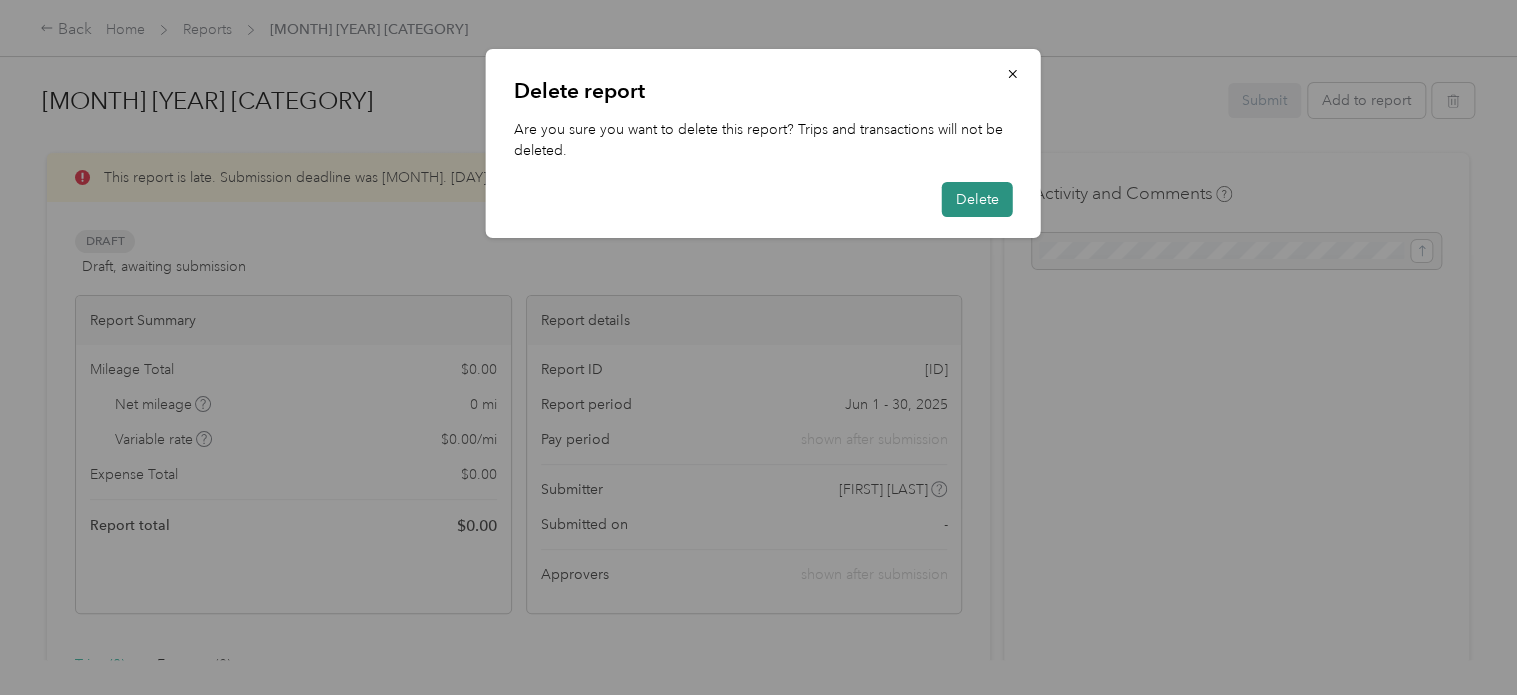 click on "Delete" at bounding box center (977, 199) 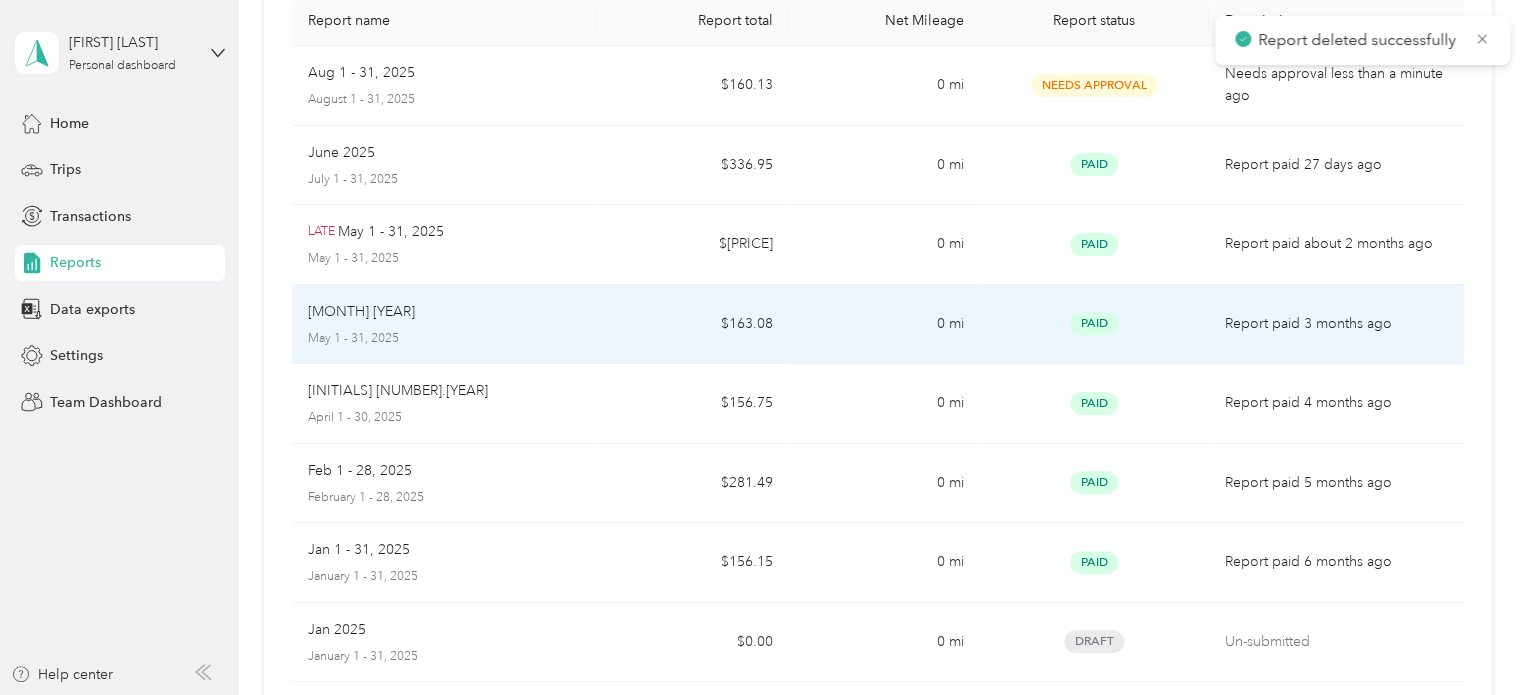 scroll, scrollTop: 200, scrollLeft: 0, axis: vertical 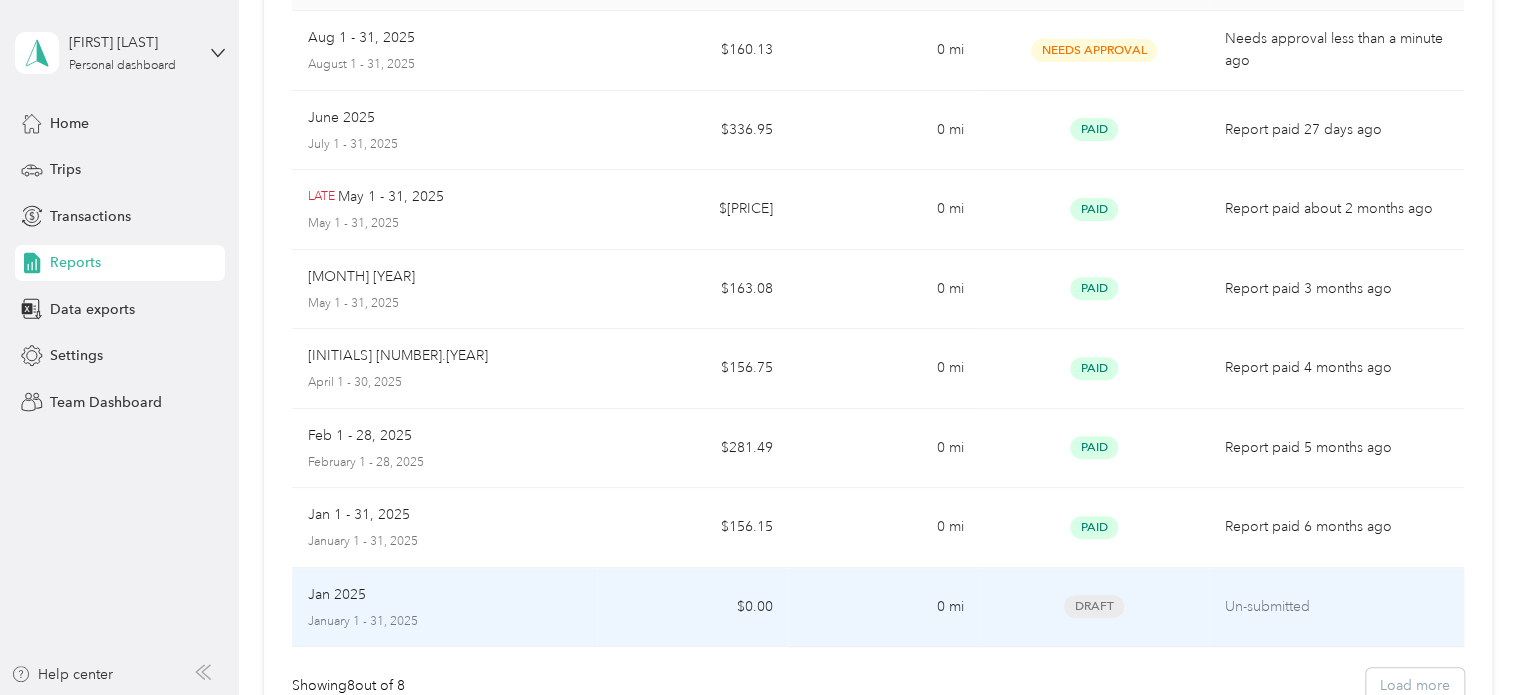 click on "[MONTH] [YEAR] [MONTH] [DAY] - [DAY], [YEAR]" at bounding box center [445, 607] 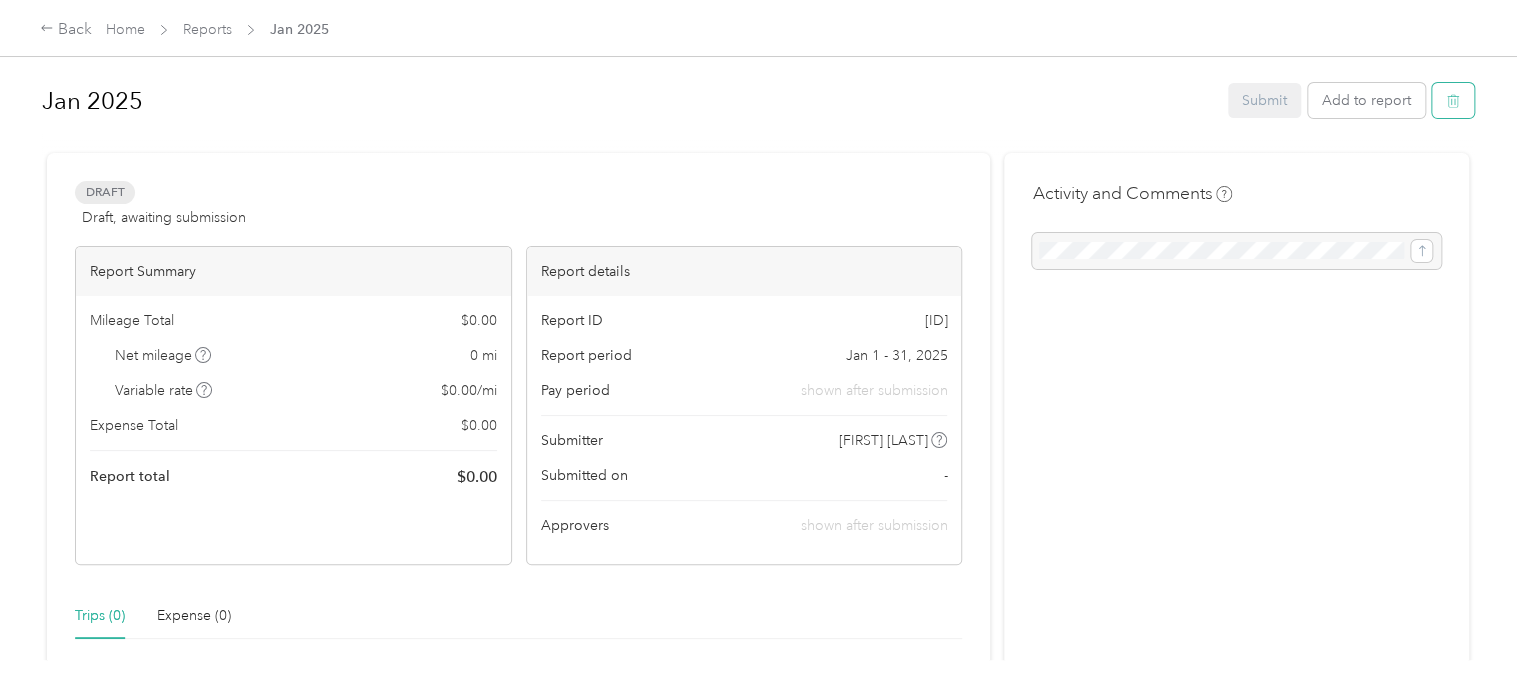 click 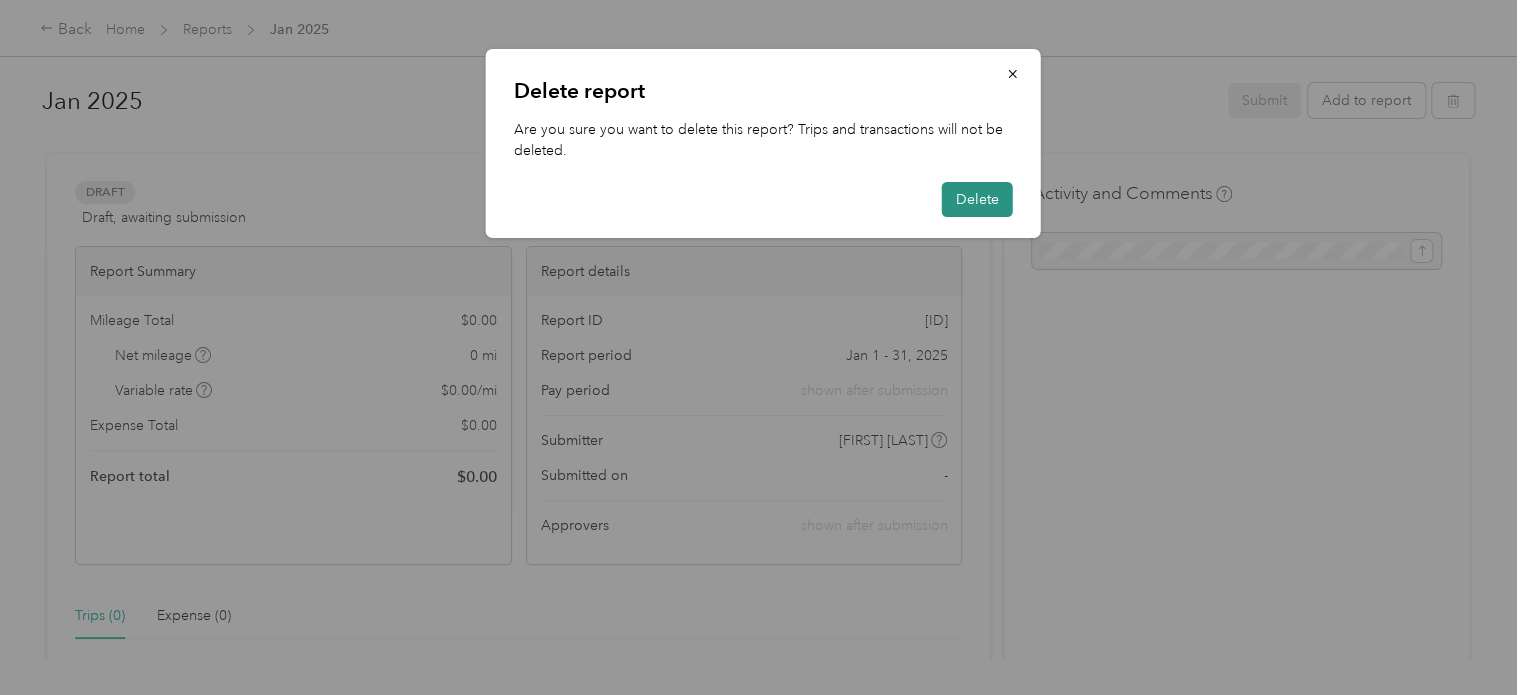 click on "Delete" at bounding box center [977, 199] 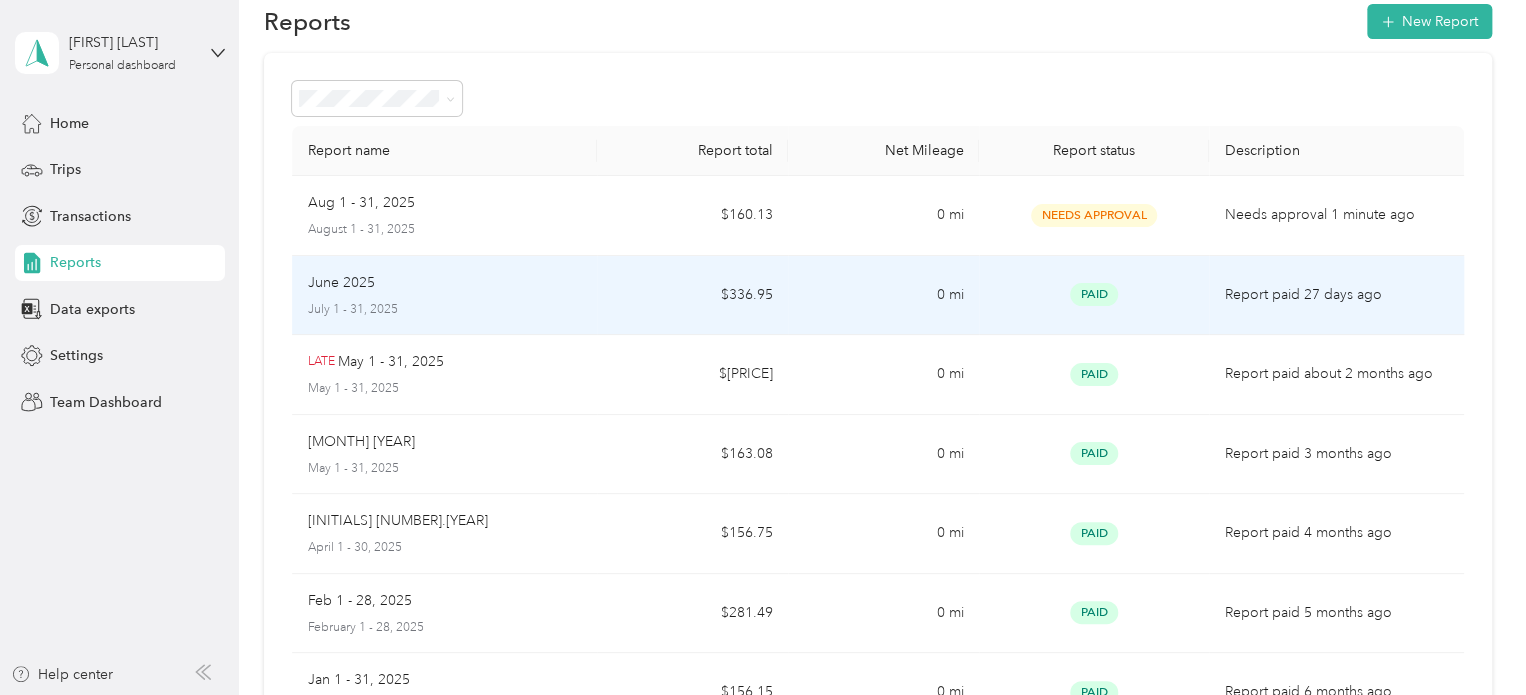 scroll, scrollTop: 0, scrollLeft: 0, axis: both 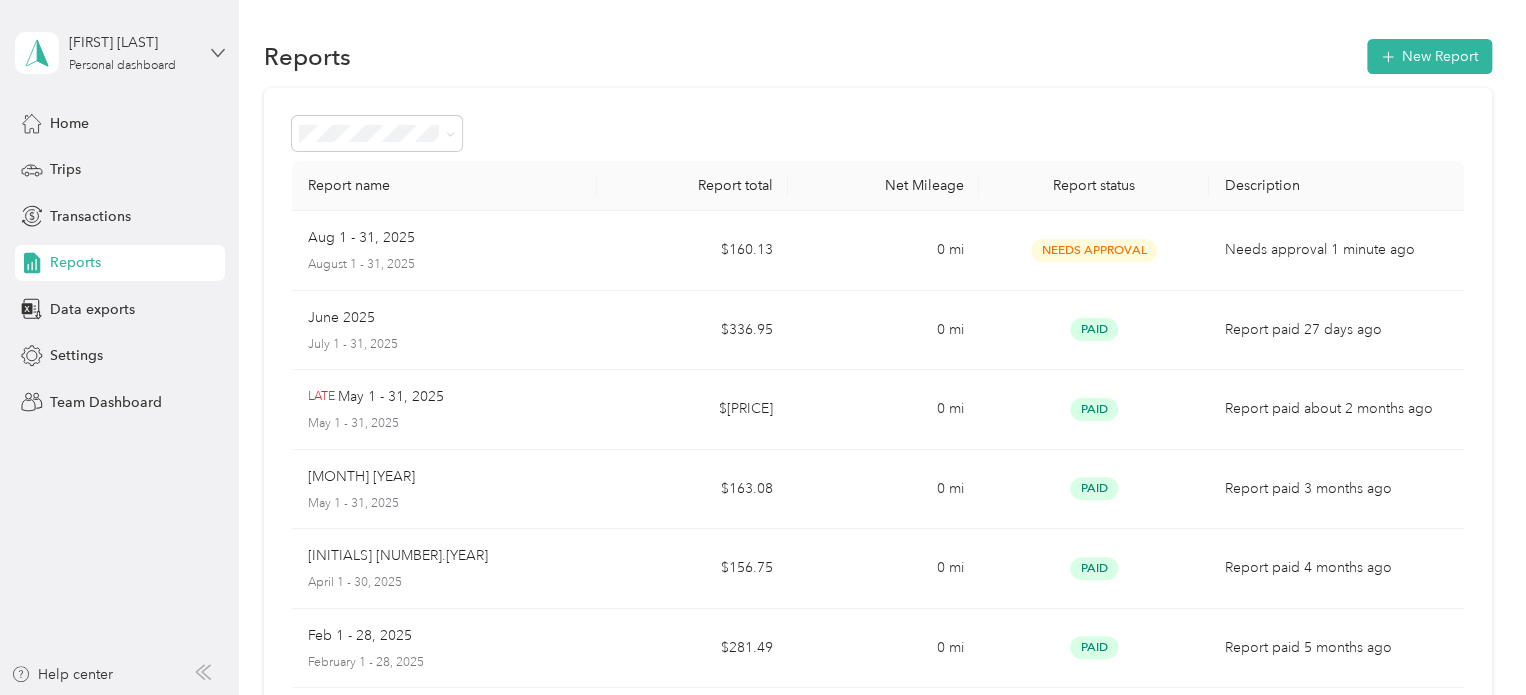 click 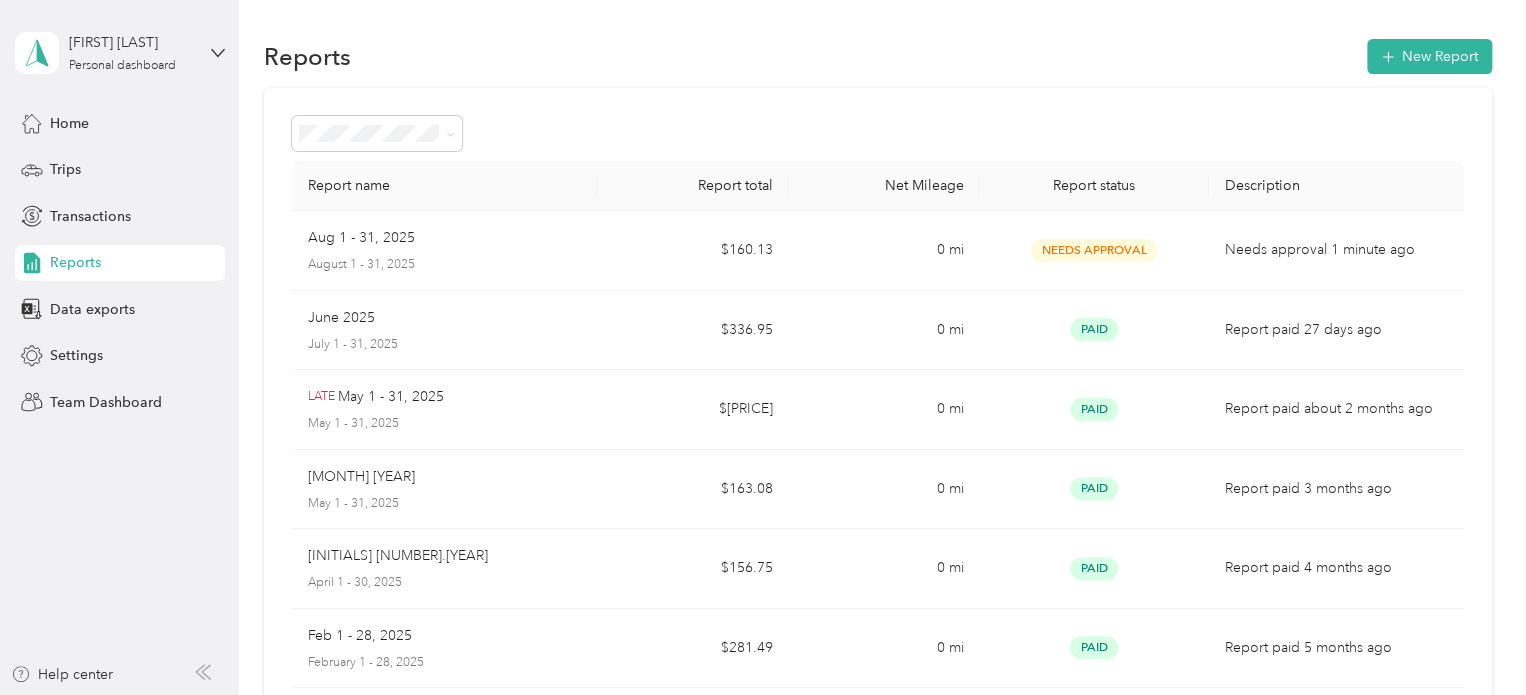 click on "Team dashboard" at bounding box center [85, 158] 